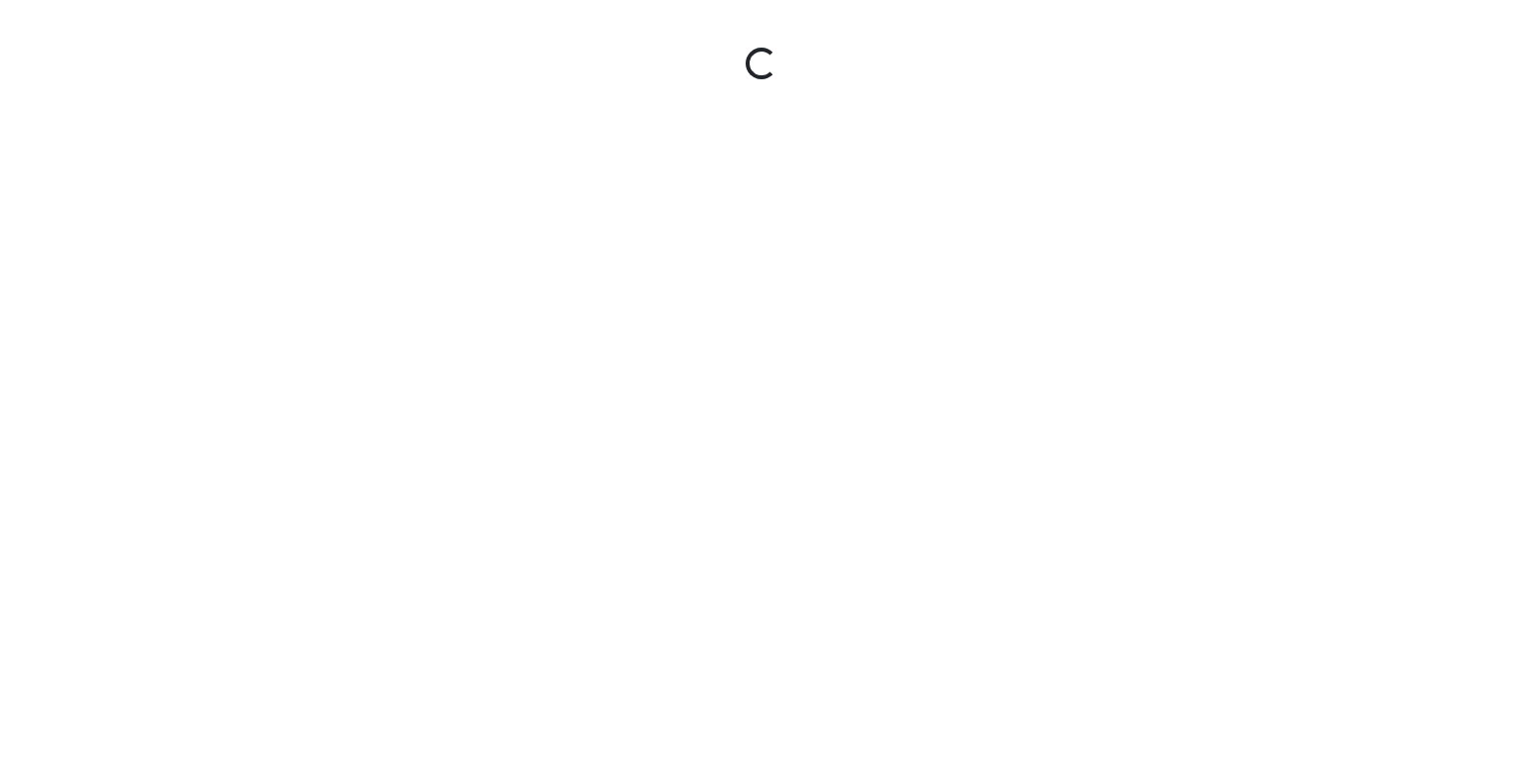 scroll, scrollTop: 0, scrollLeft: 0, axis: both 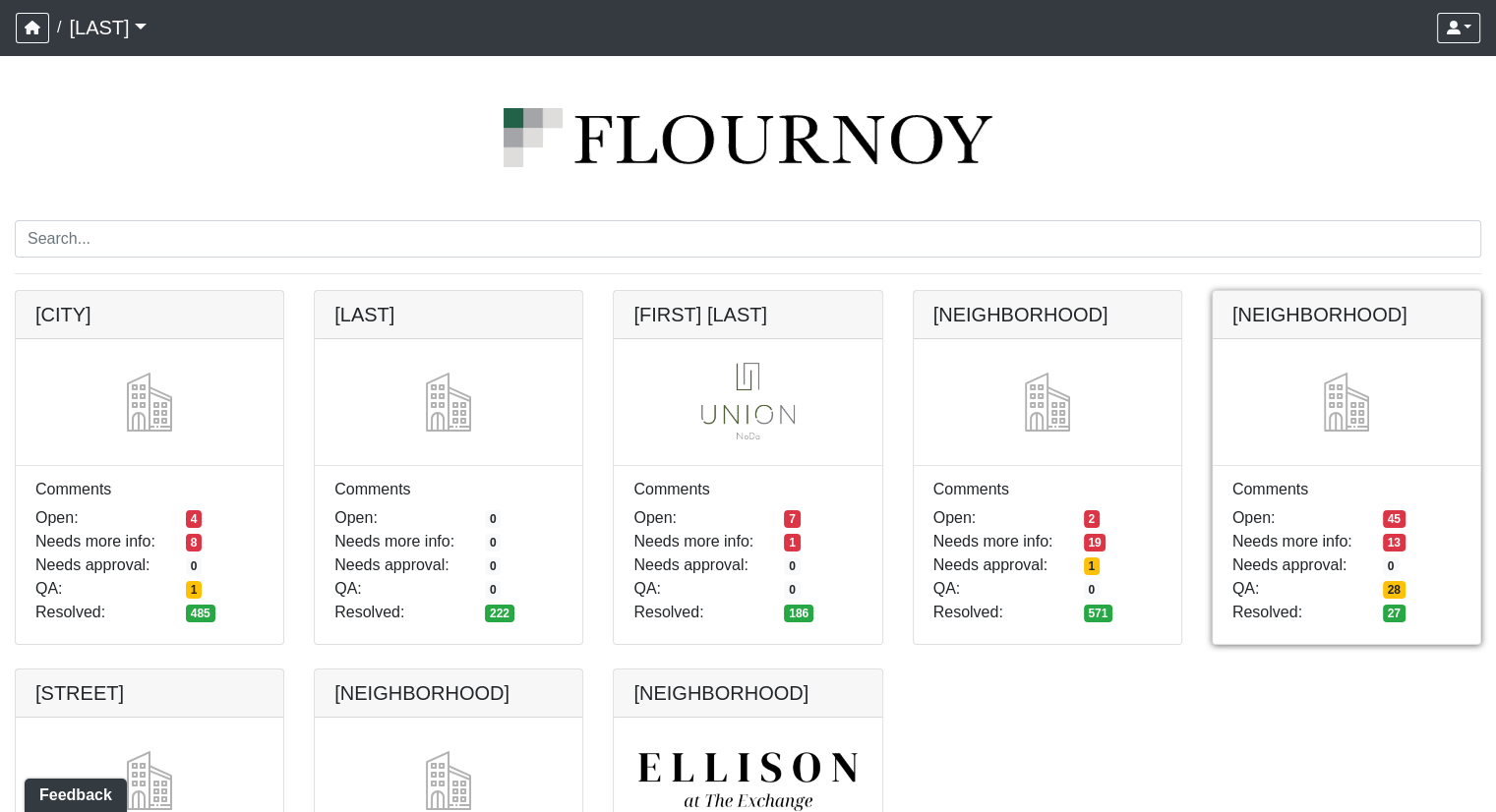 click at bounding box center (1346, 291) 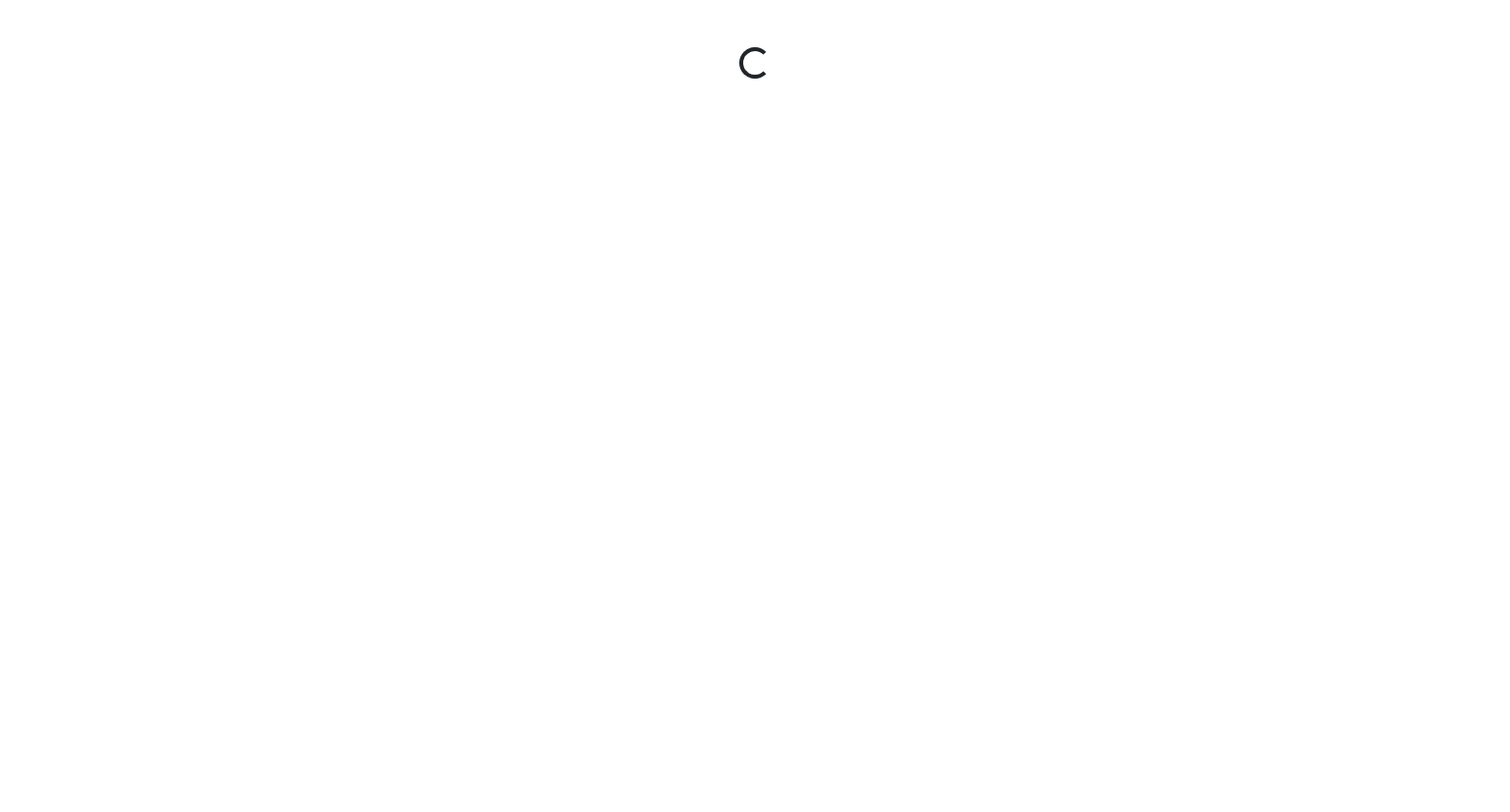 scroll, scrollTop: 0, scrollLeft: 0, axis: both 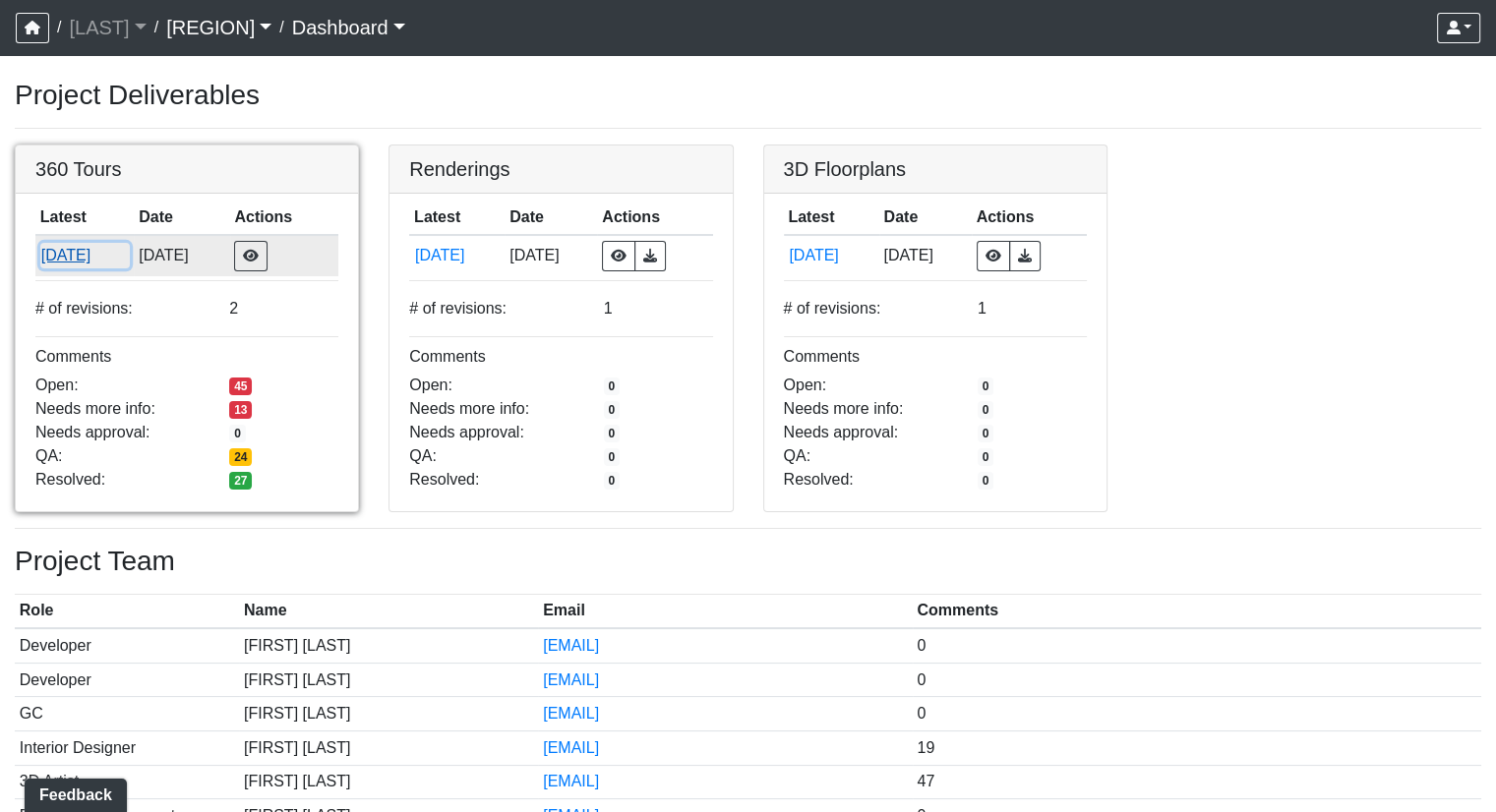 click on "7/29/2025" at bounding box center (85, 256) 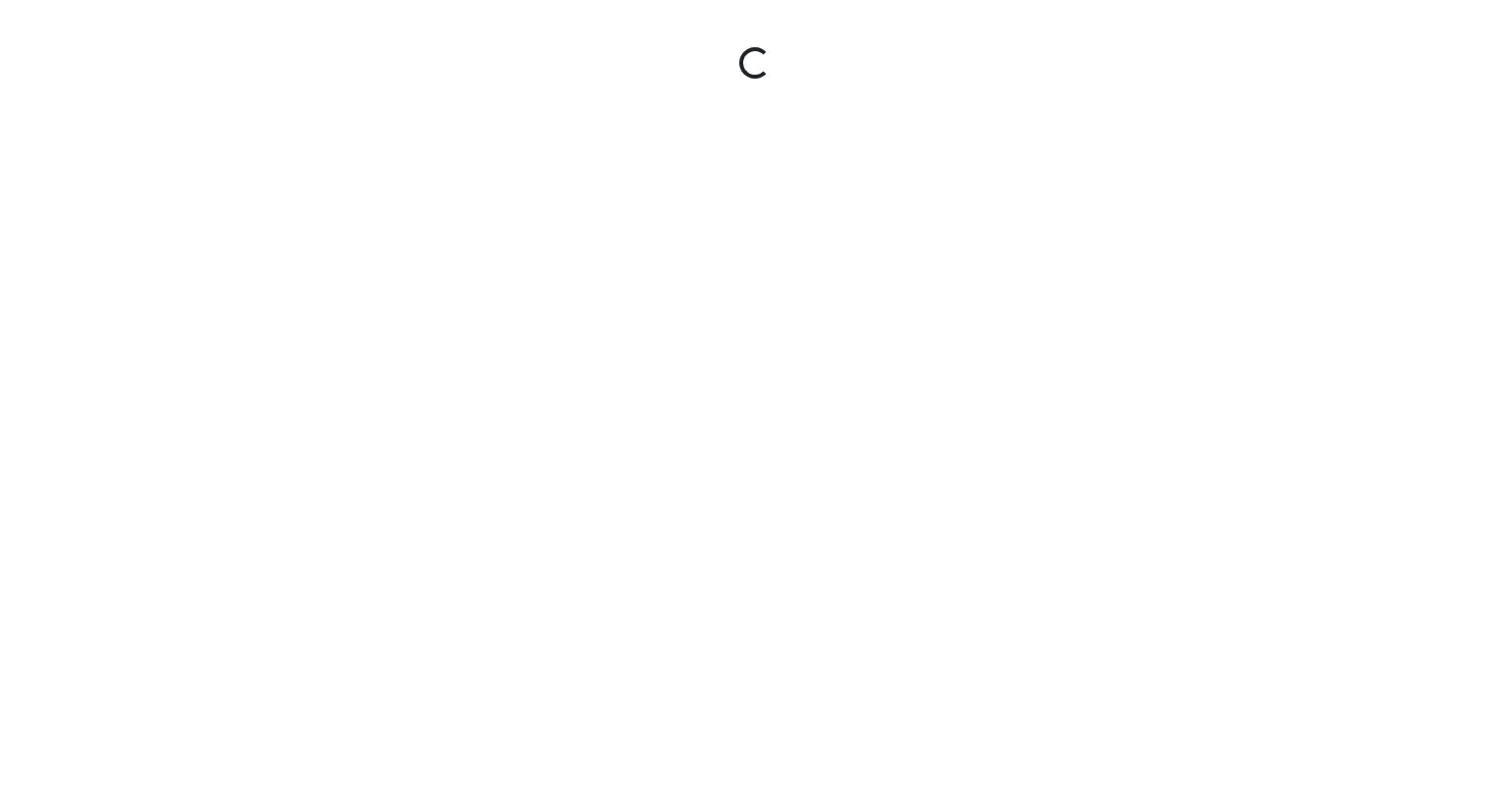 scroll, scrollTop: 0, scrollLeft: 0, axis: both 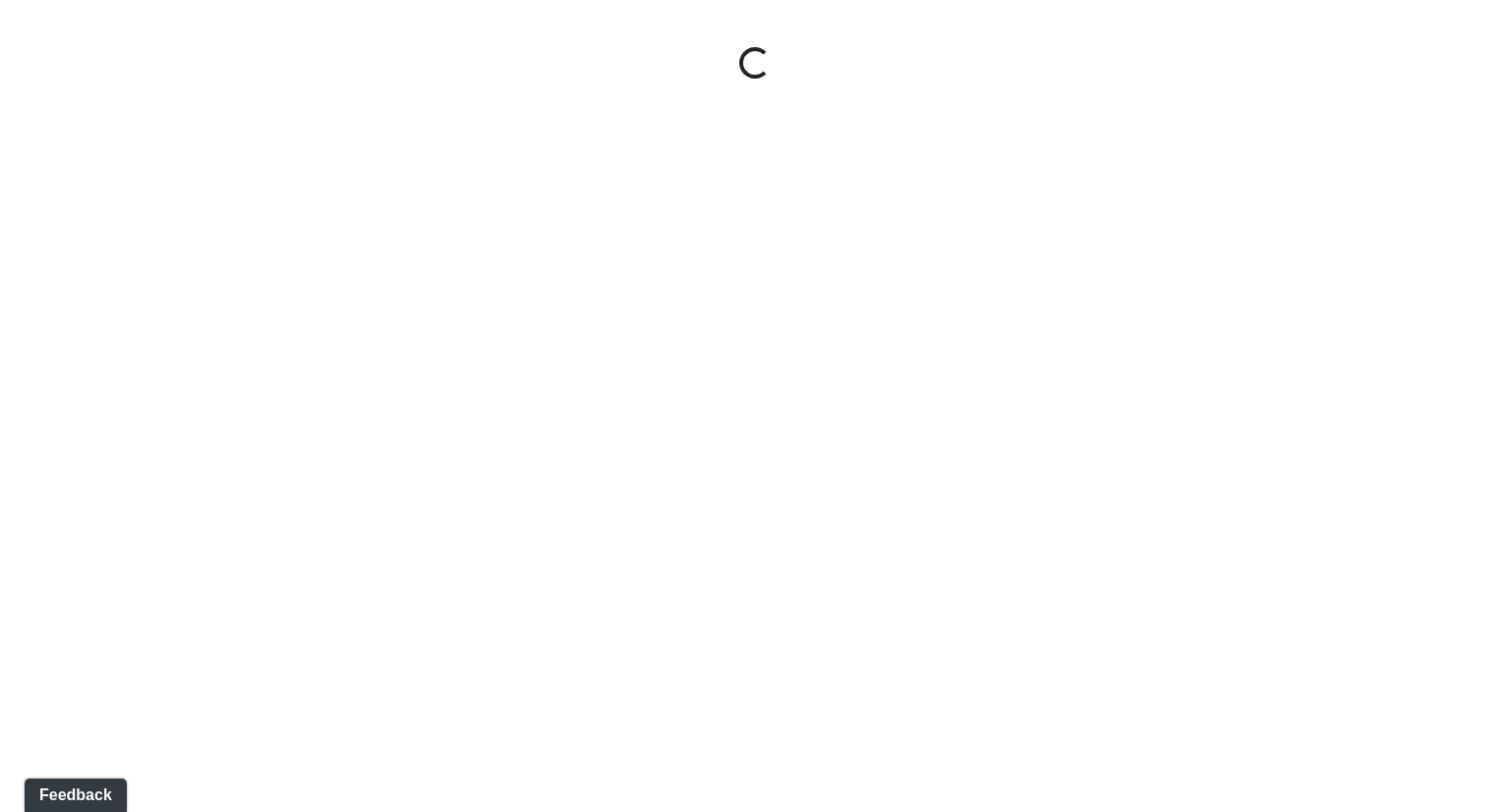 select 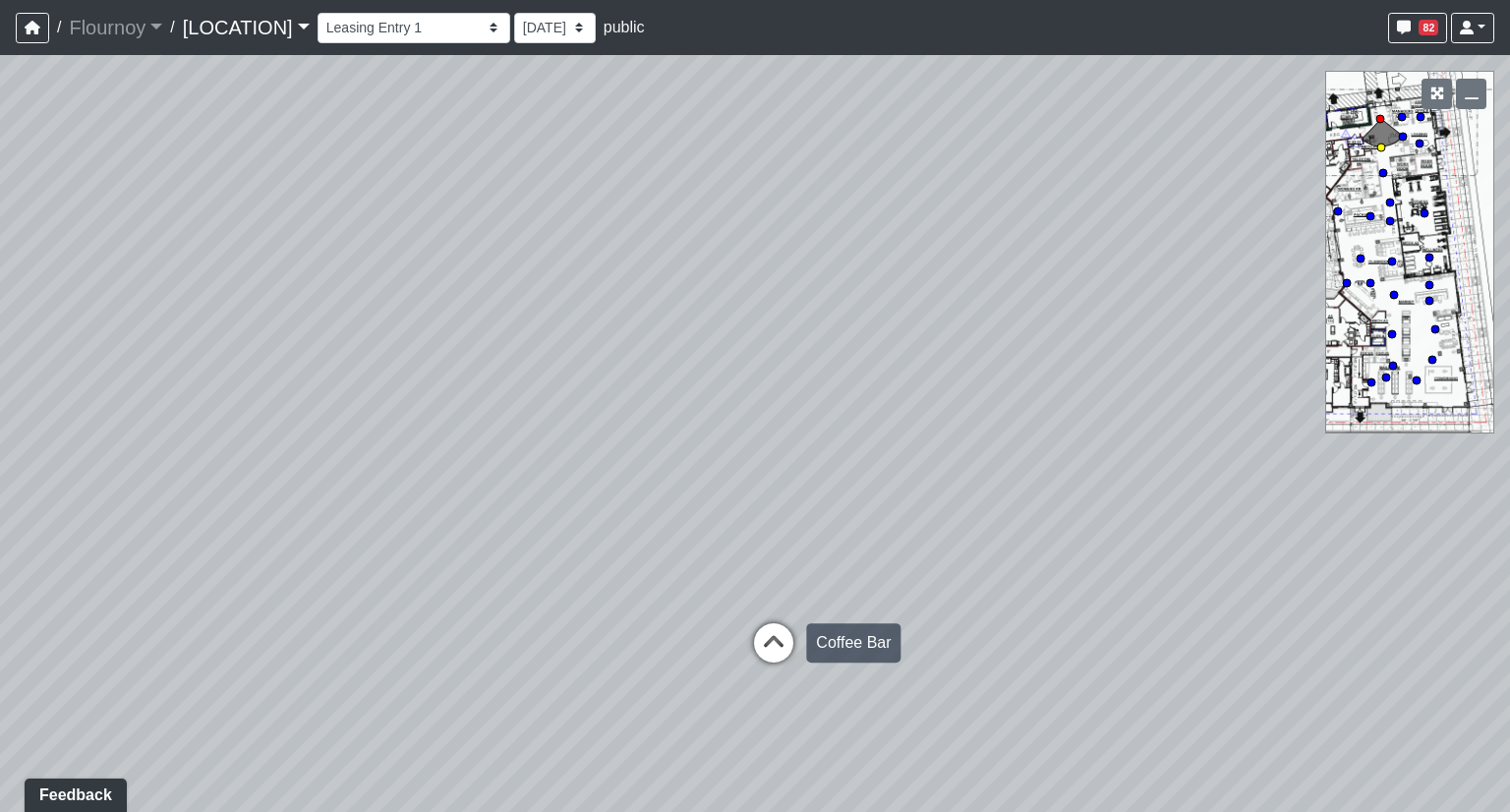 click at bounding box center [774, 653] 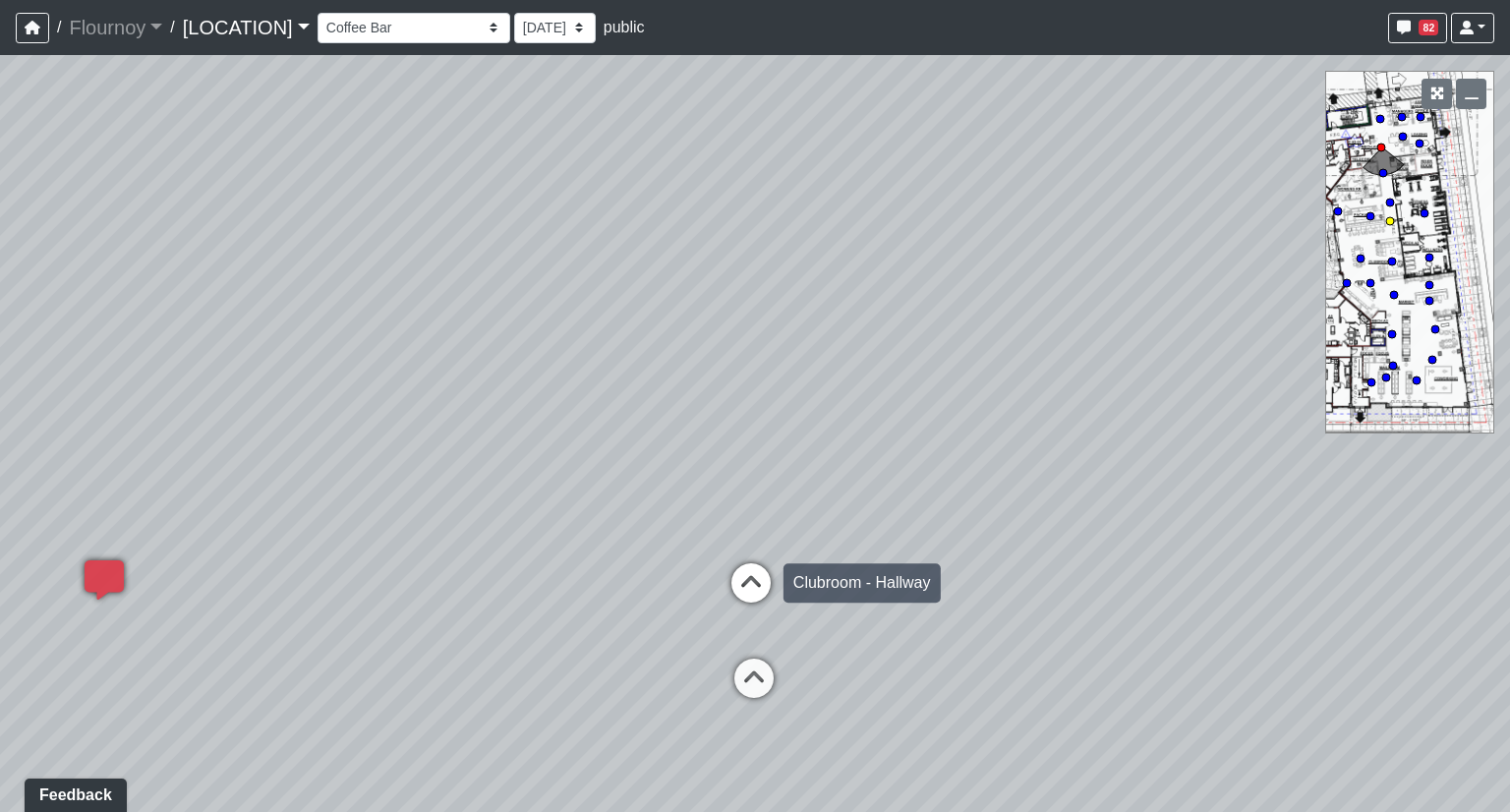 click at bounding box center [751, 593] 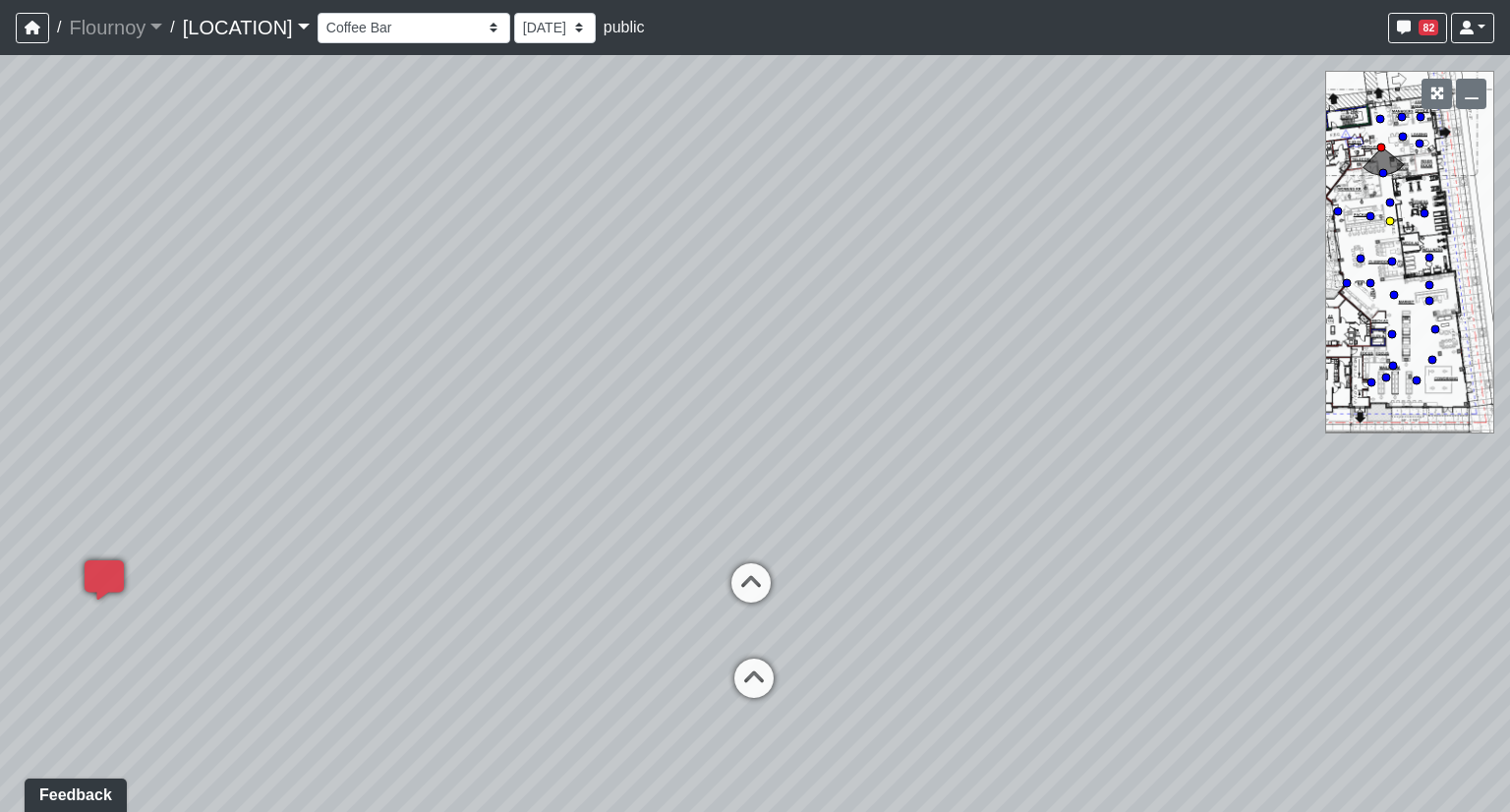 select 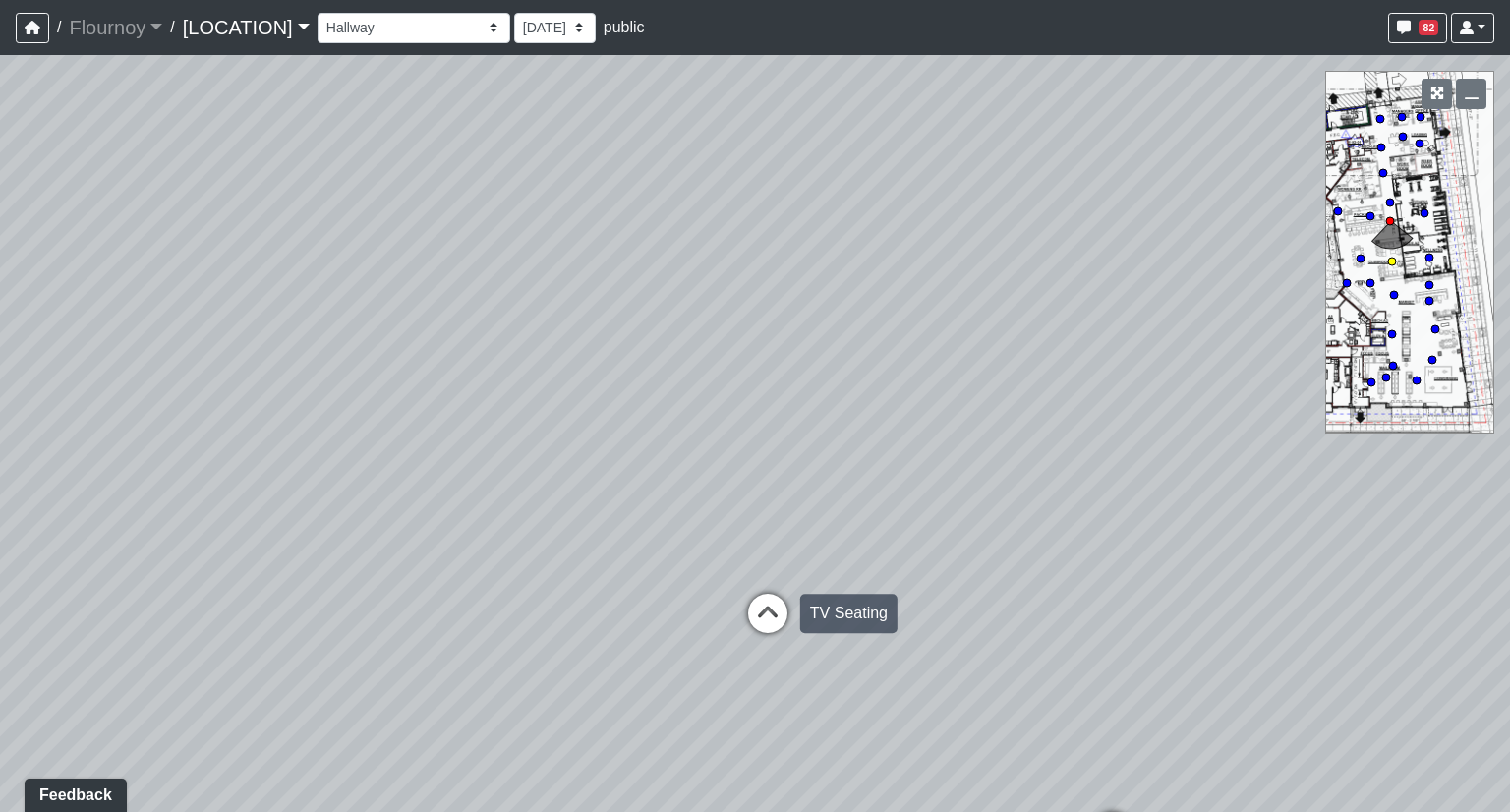 click at bounding box center (768, 623) 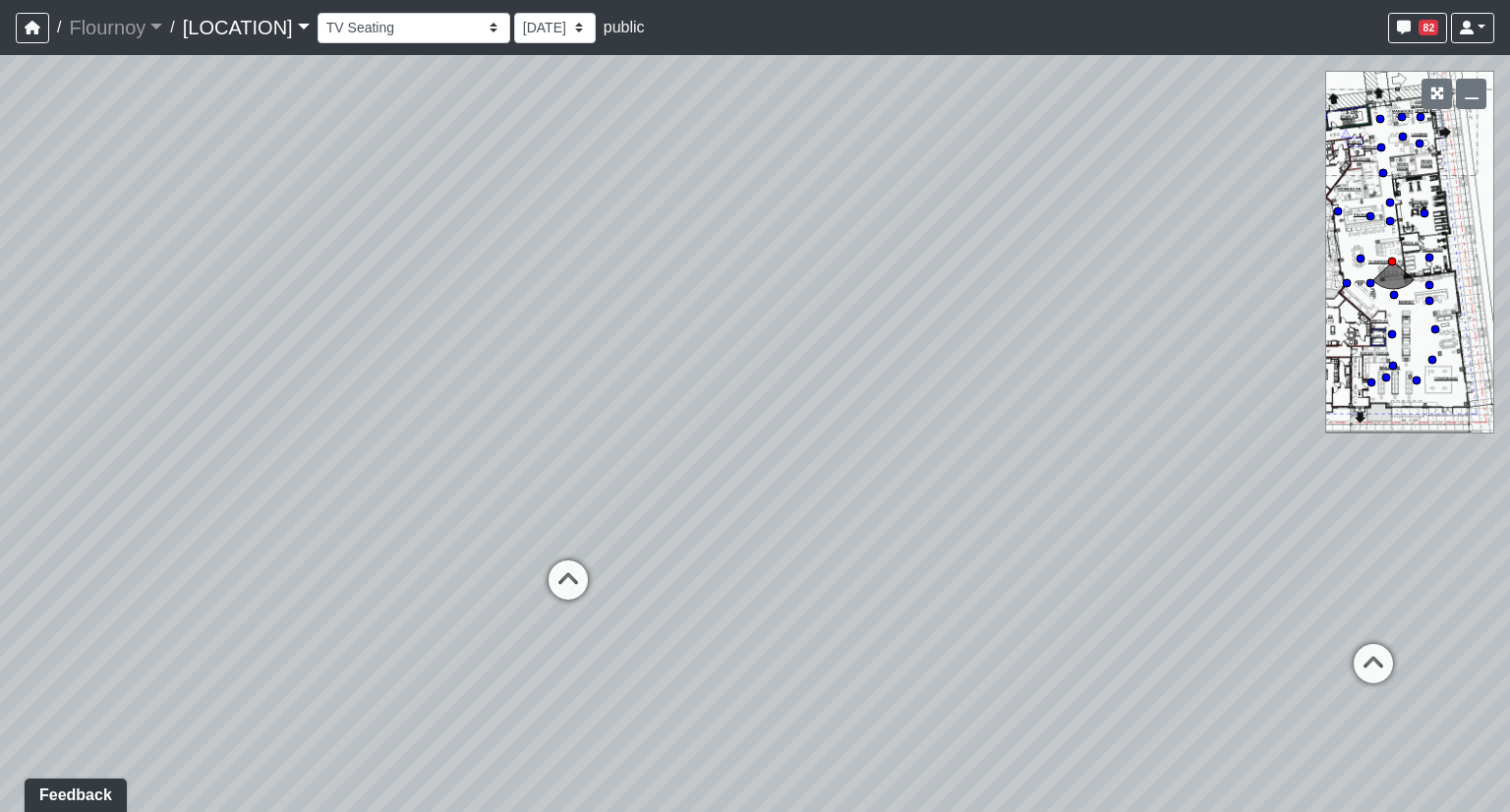 drag, startPoint x: 861, startPoint y: 518, endPoint x: 887, endPoint y: 489, distance: 38.948684 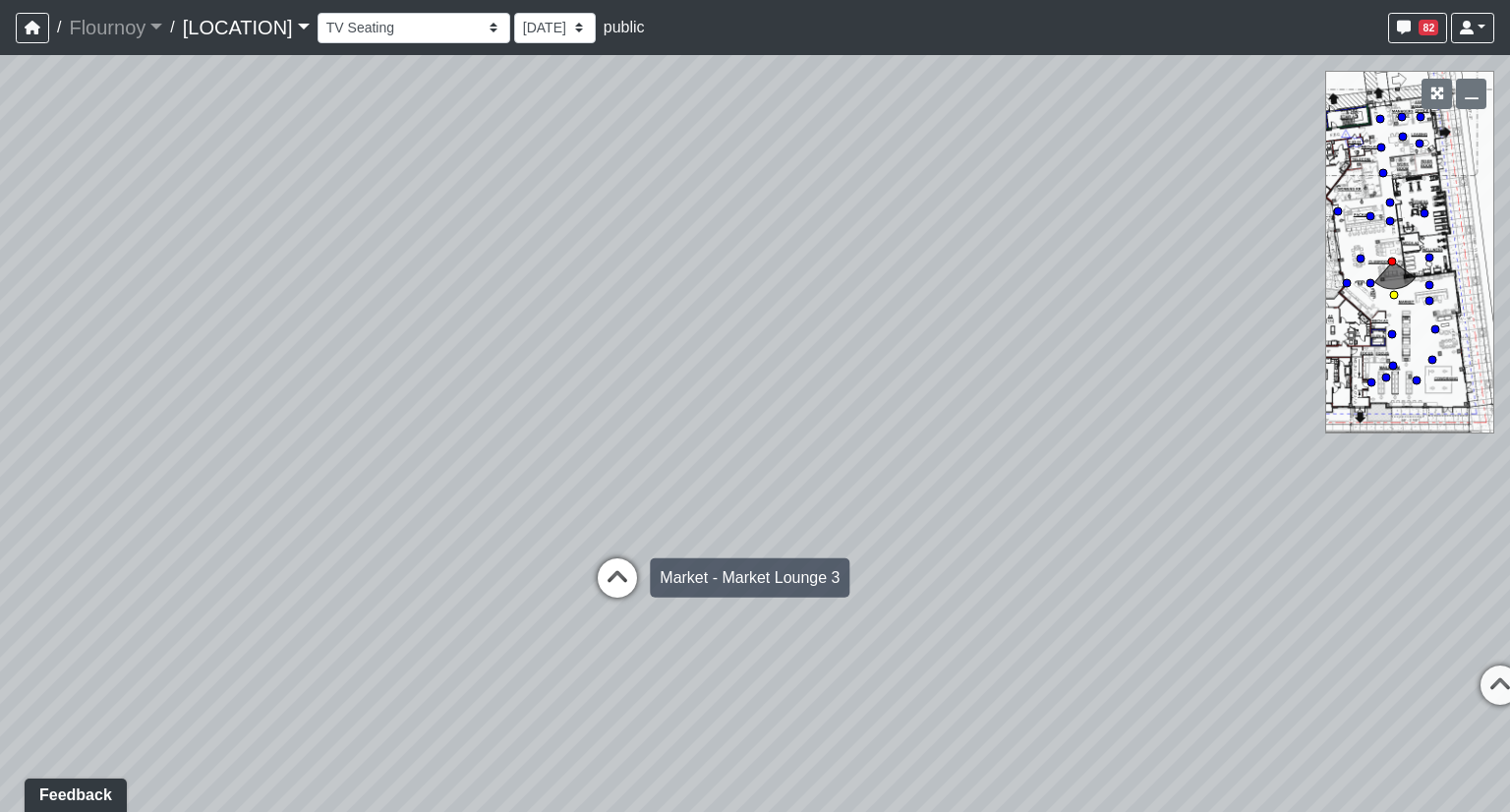 click at bounding box center [617, 588] 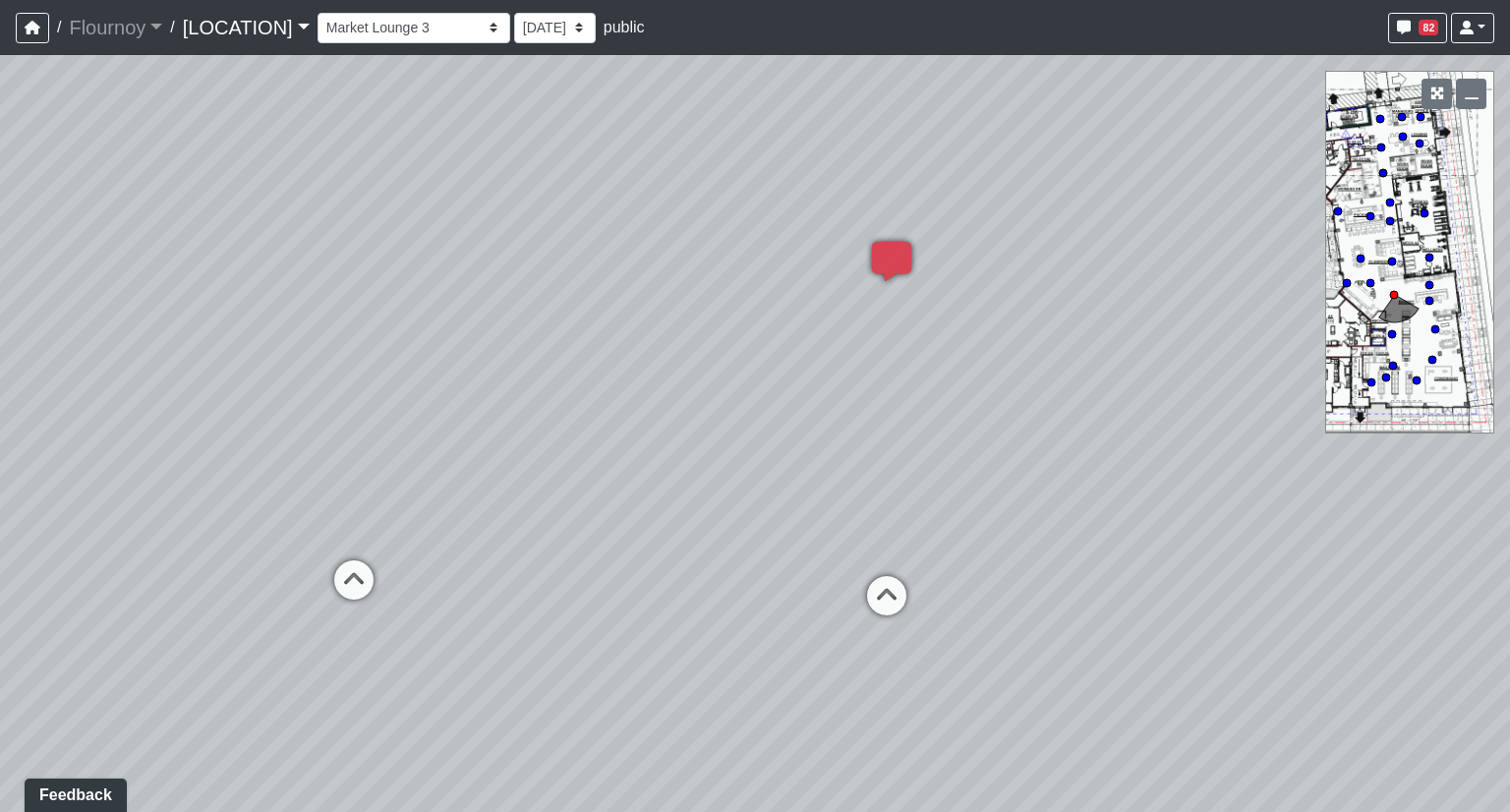 drag, startPoint x: 546, startPoint y: 533, endPoint x: 767, endPoint y: 534, distance: 221.00226 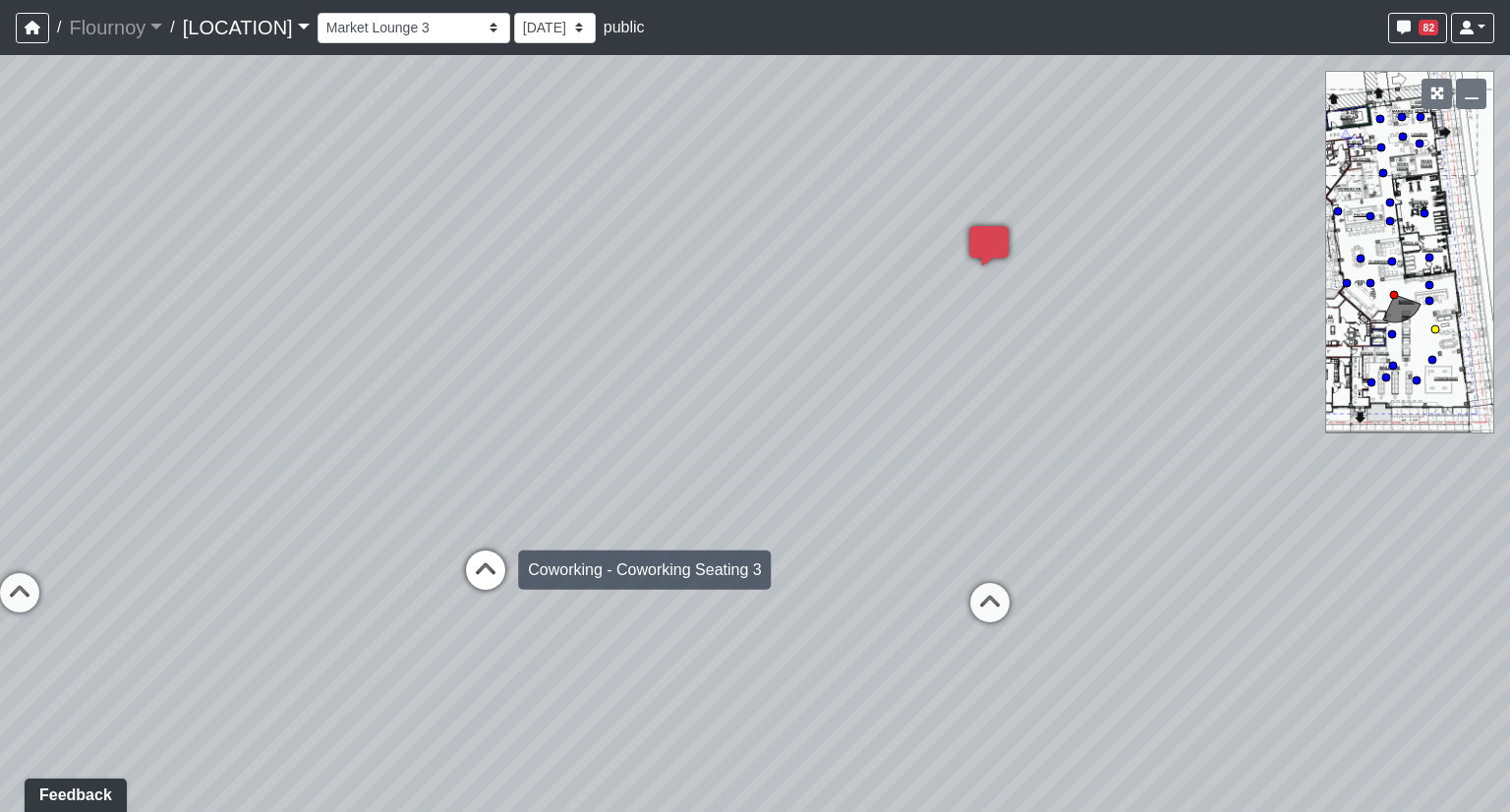 click at bounding box center (486, 580) 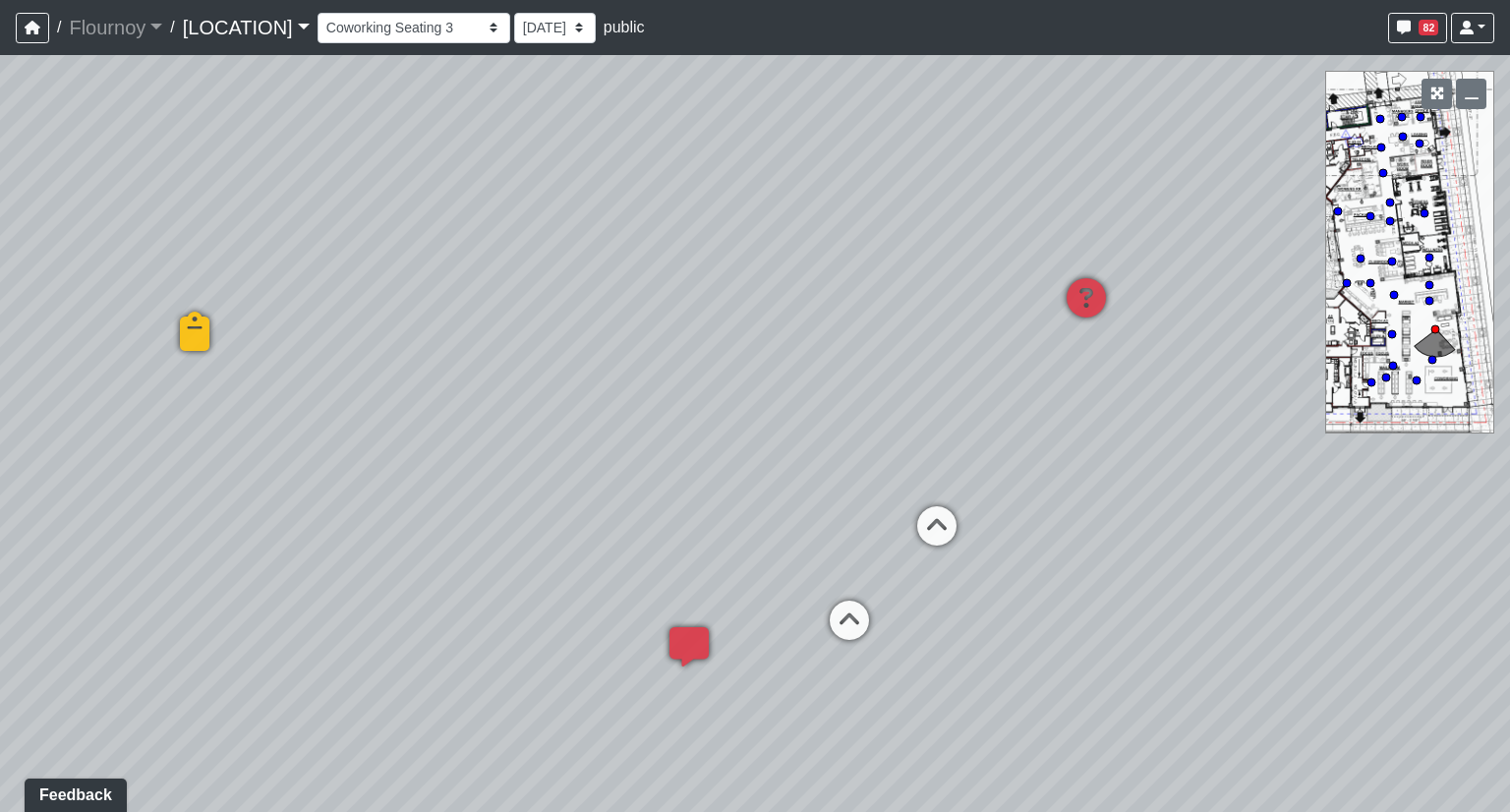 drag, startPoint x: 938, startPoint y: 524, endPoint x: 498, endPoint y: 493, distance: 441.09069 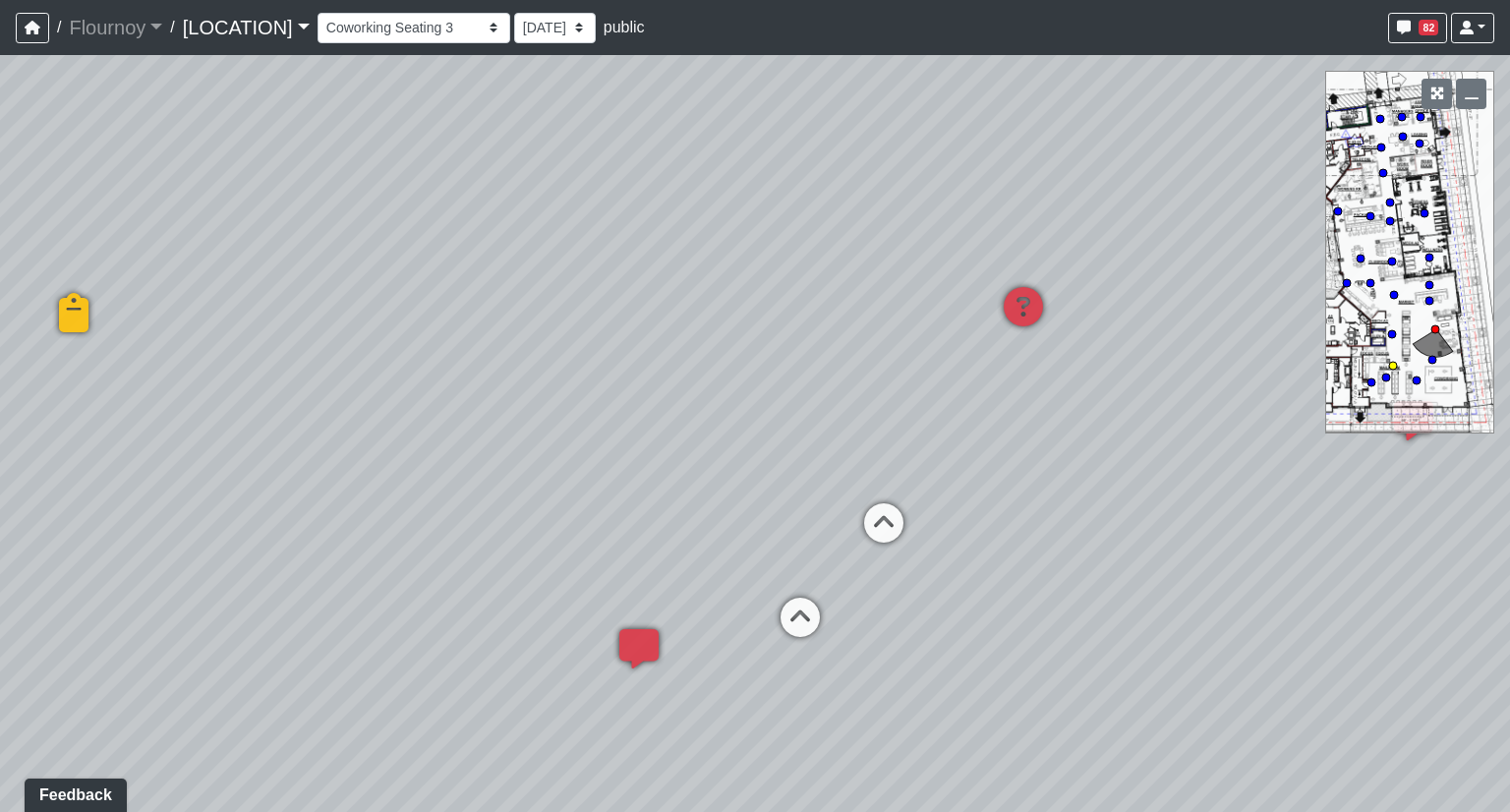 click at bounding box center [884, 533] 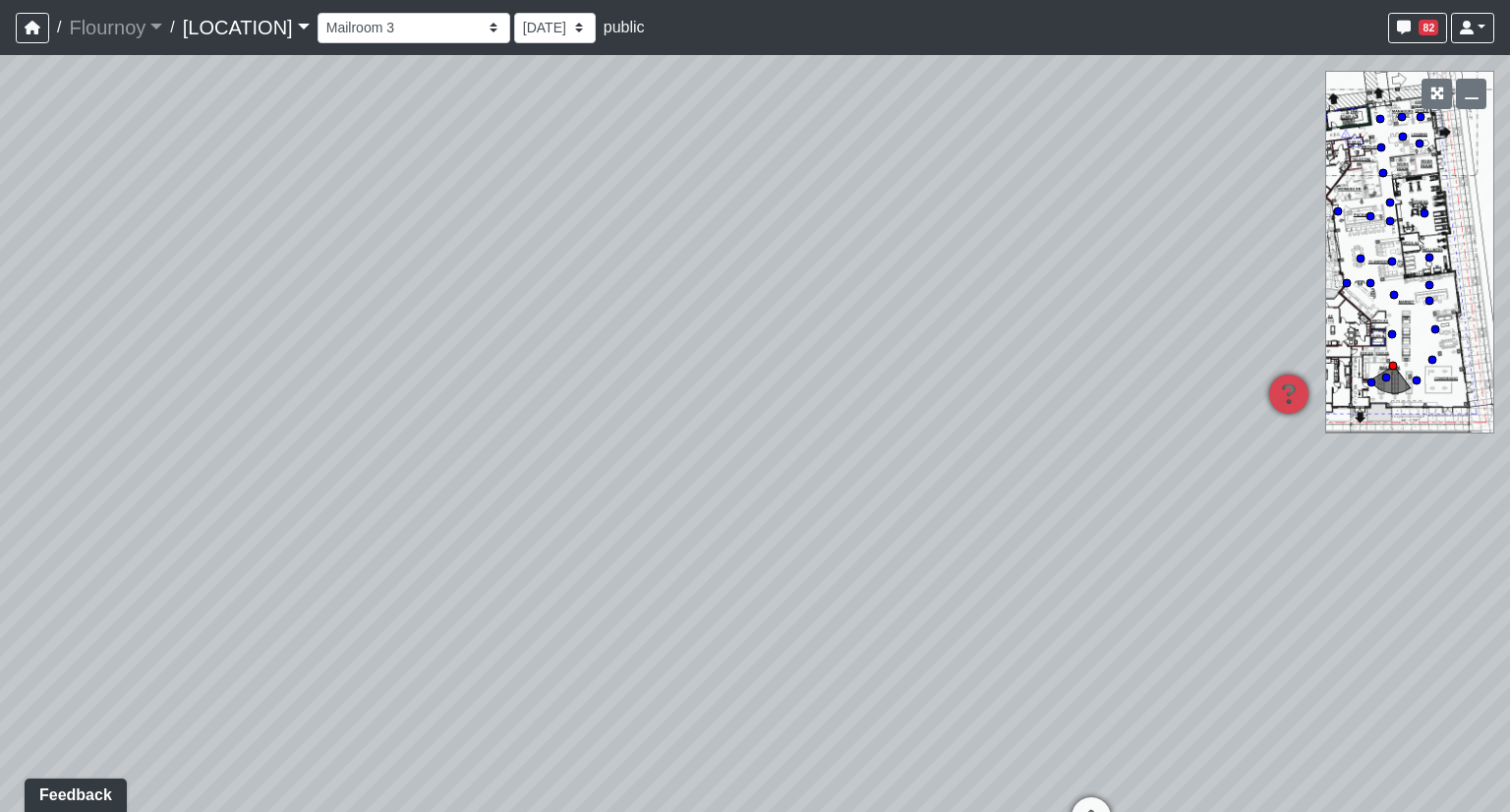 drag, startPoint x: 1097, startPoint y: 505, endPoint x: 221, endPoint y: 418, distance: 880.3096 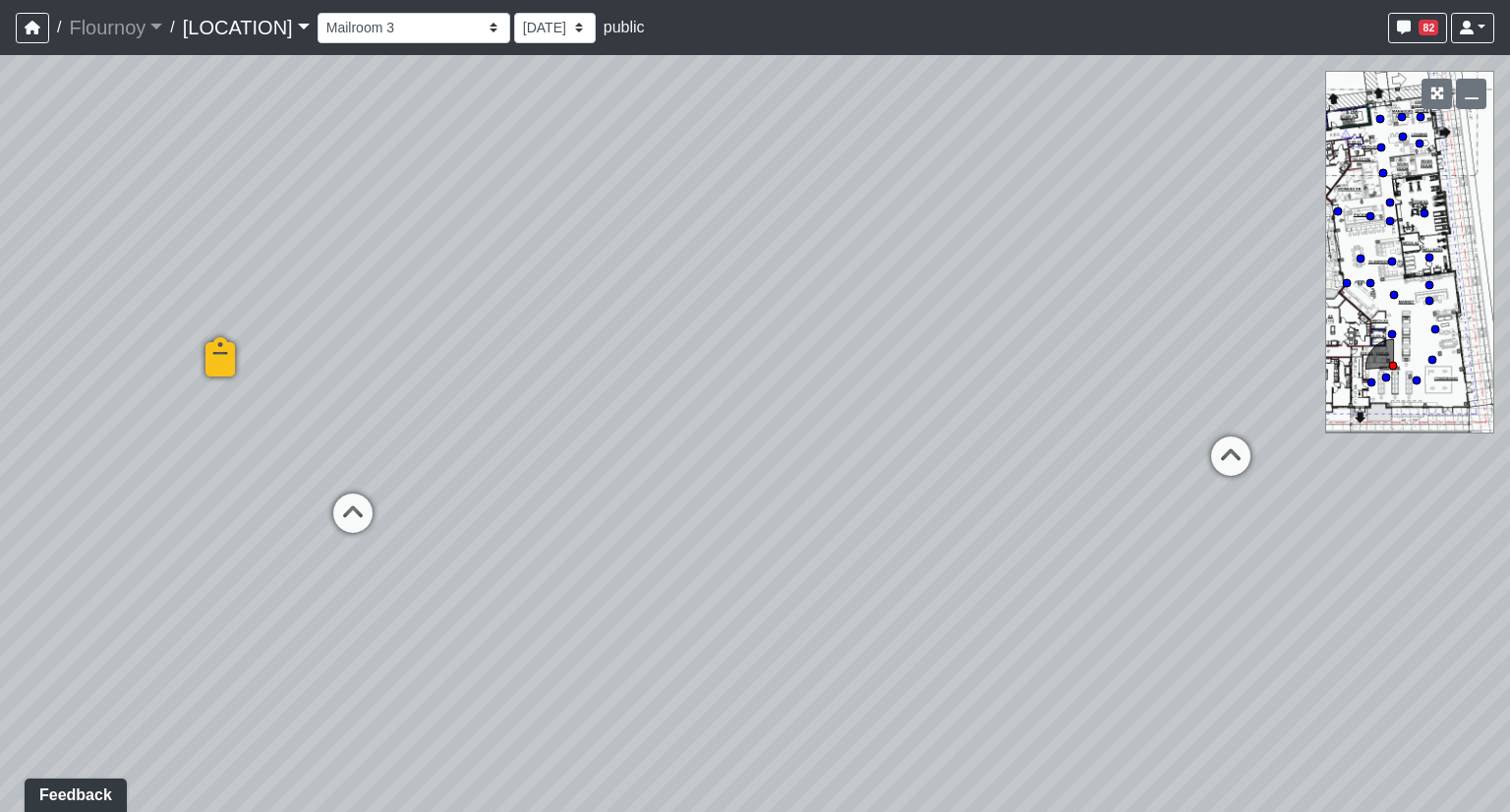 drag, startPoint x: 909, startPoint y: 430, endPoint x: 398, endPoint y: 407, distance: 511.5174 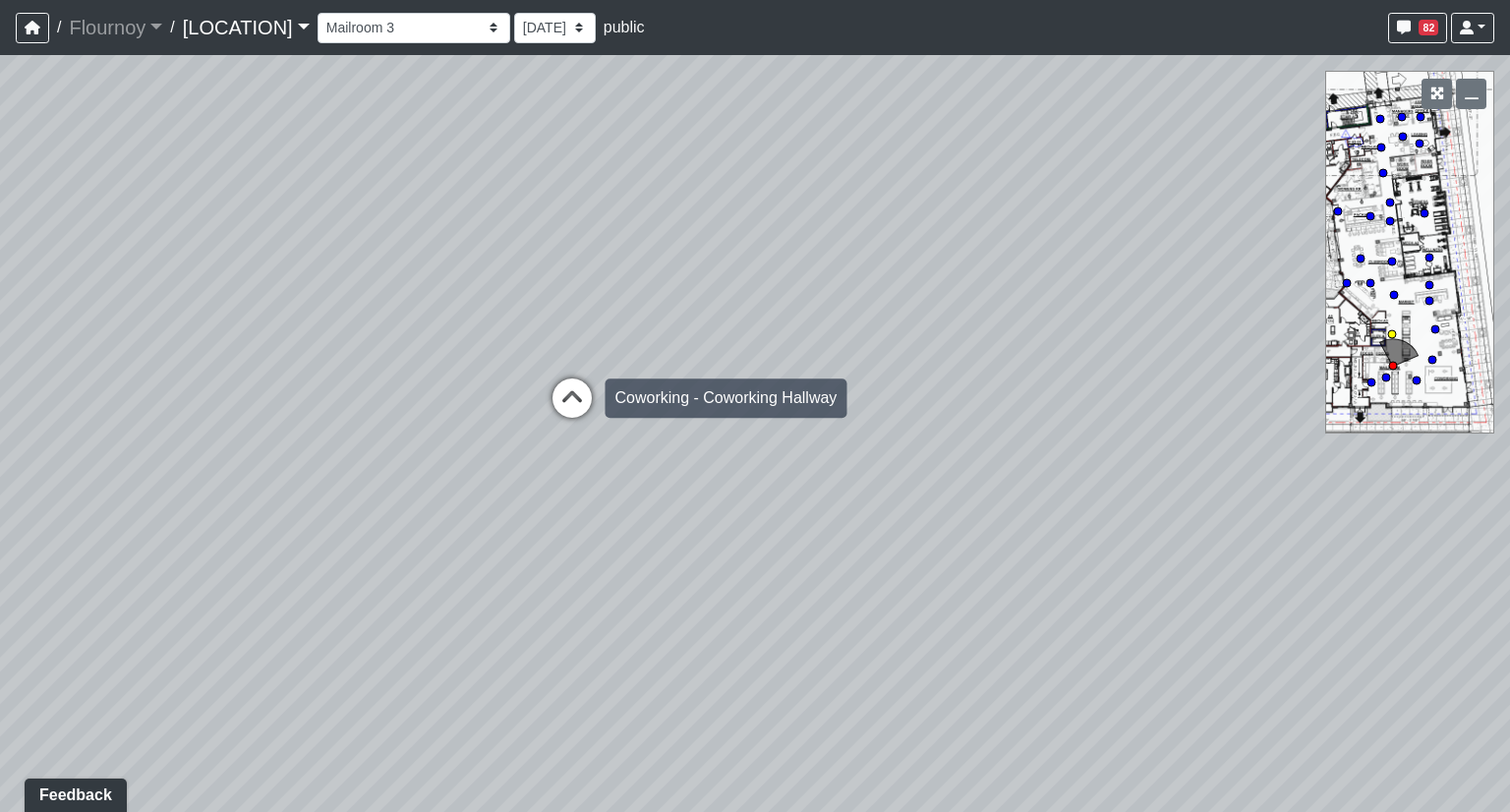 click at bounding box center (572, 408) 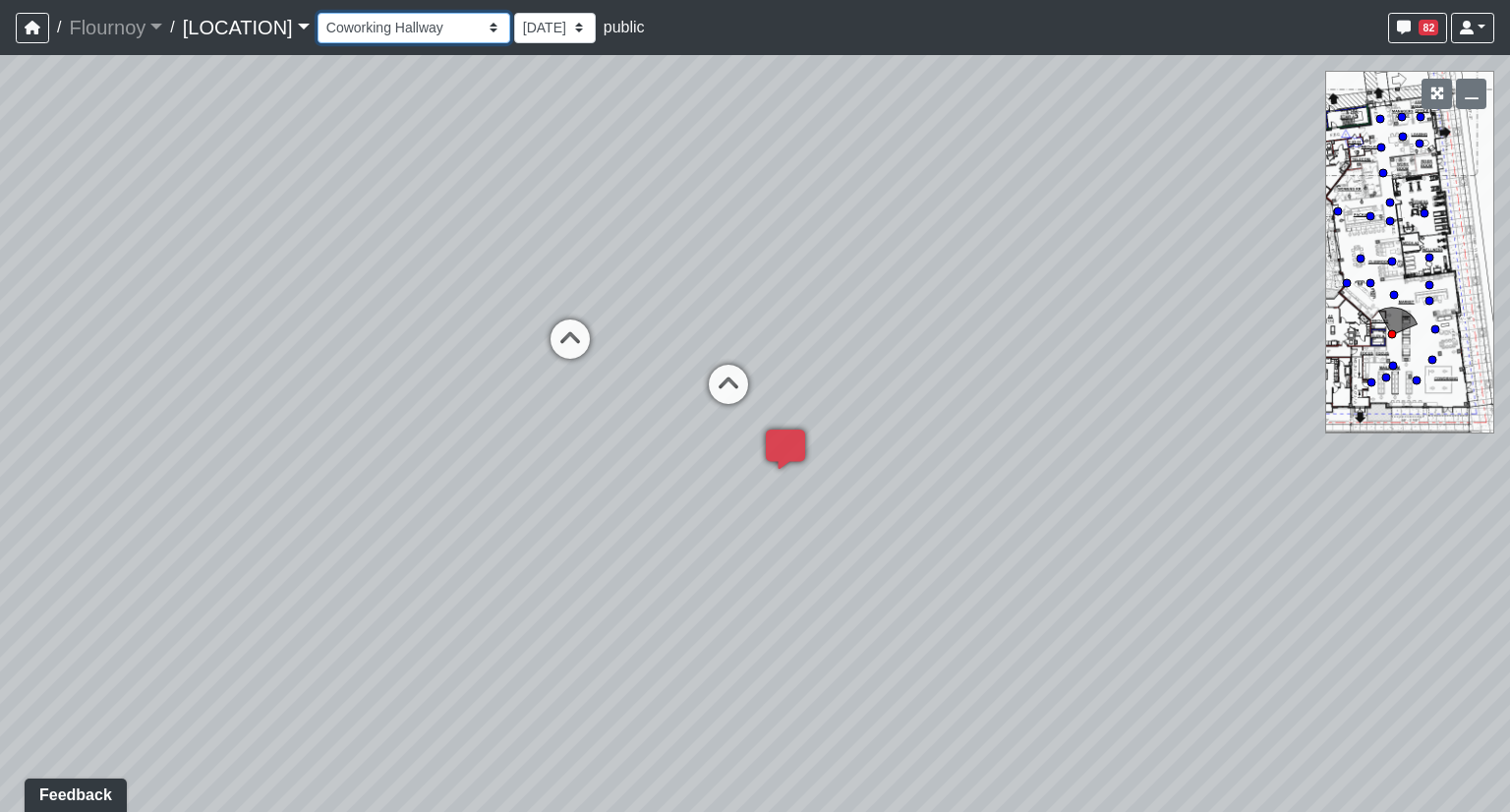 click on "Hallway Hospitality Bar Package Room Package Room Entry Pool Courtyard Entry 1 Pool Courtyard Entry 2 Seating 1 TV Seating Coworking Hallway Coworking Seating 1 Coworking Seating 2 Coworking Seating 3 Fitness Entry Fitness Room Wellness Asst. Managers Office Coffee Bar Leasing Desk Leasing Entry 1 Leasing Entry 2 Leasing Hallway Managers Office Mailroom 1 Mailroom 2 Mailroom 3 Market Lounge 1 Market Lounge 2 Market Lounge 3 Clubroom Entry 1 Clubroom Entry 2 Grill Pool Deck 1 Pool Deck 2 Pool Loungers Pool Walkway 2 Seating Walkway 1 Walkway 2 Bar Entry Seating Bathroom 1 Bathroom 2 Bathroom Entry 1 Bathroom Entry 2 Bedroom 1 Bedroom 2 Bedroom Hallway 1 Bedroom Hallway 2 Closet 1 Closet 2 Entry Kitchen Living Room   [DATE] [DATE] public" at bounding box center (414, 28) 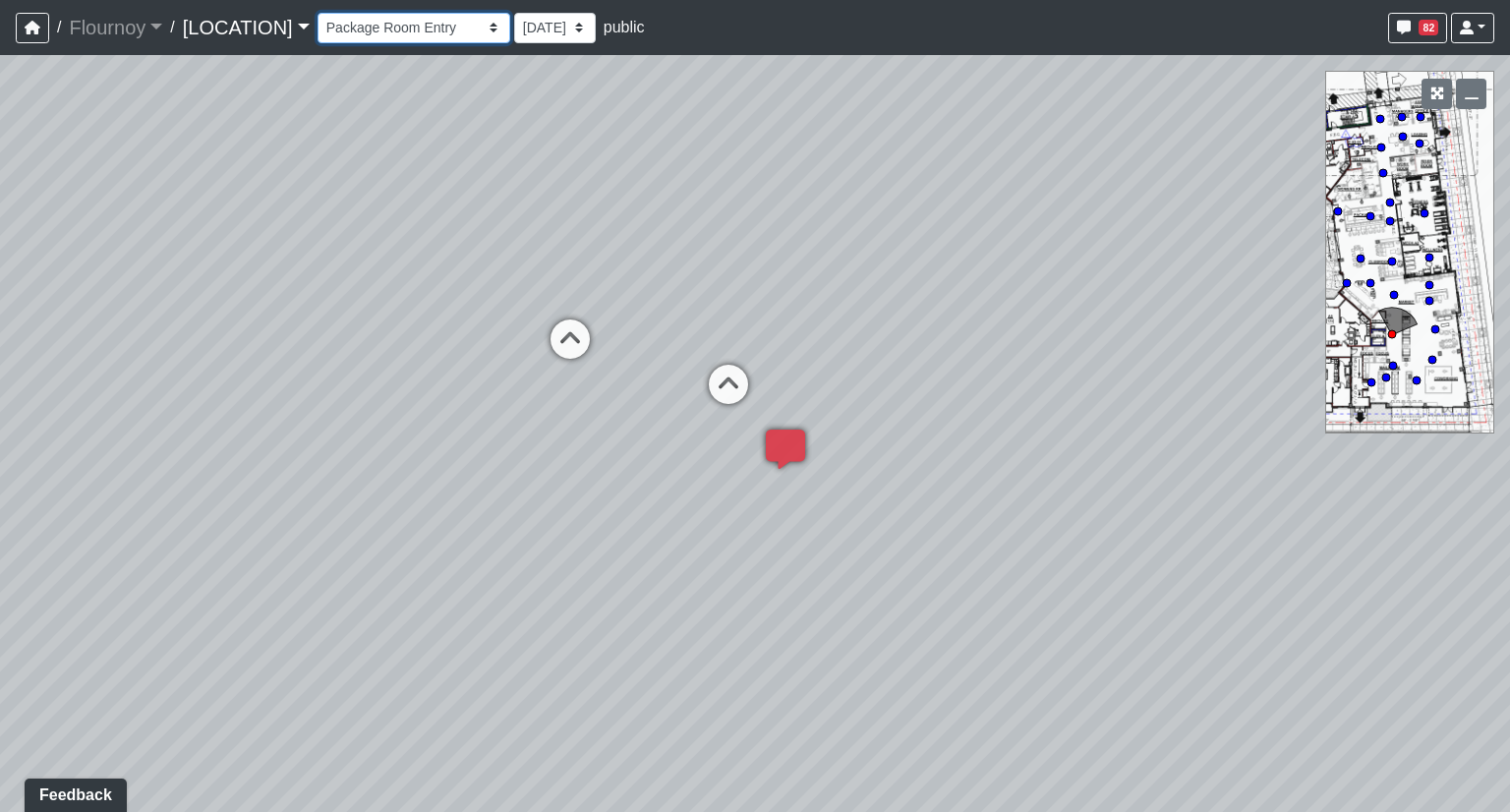 click on "Hallway Hospitality Bar Package Room Package Room Entry Pool Courtyard Entry 1 Pool Courtyard Entry 2 Seating 1 TV Seating Coworking Hallway Coworking Seating 1 Coworking Seating 2 Coworking Seating 3 Fitness Entry Fitness Room Wellness Asst. Managers Office Coffee Bar Leasing Desk Leasing Entry 1 Leasing Entry 2 Leasing Hallway Managers Office Mailroom 1 Mailroom 2 Mailroom 3 Market Lounge 1 Market Lounge 2 Market Lounge 3 Clubroom Entry 1 Clubroom Entry 2 Grill Pool Deck 1 Pool Deck 2 Pool Loungers Pool Walkway 2 Seating Walkway 1 Walkway 2 Bar Entry Seating Bathroom 1 Bathroom 2 Bathroom Entry 1 Bathroom Entry 2 Bedroom 1 Bedroom 2 Bedroom Hallway 1 Bedroom Hallway 2 Closet 1 Closet 2 Entry Kitchen Living Room   [DATE] [DATE] public" at bounding box center [414, 28] 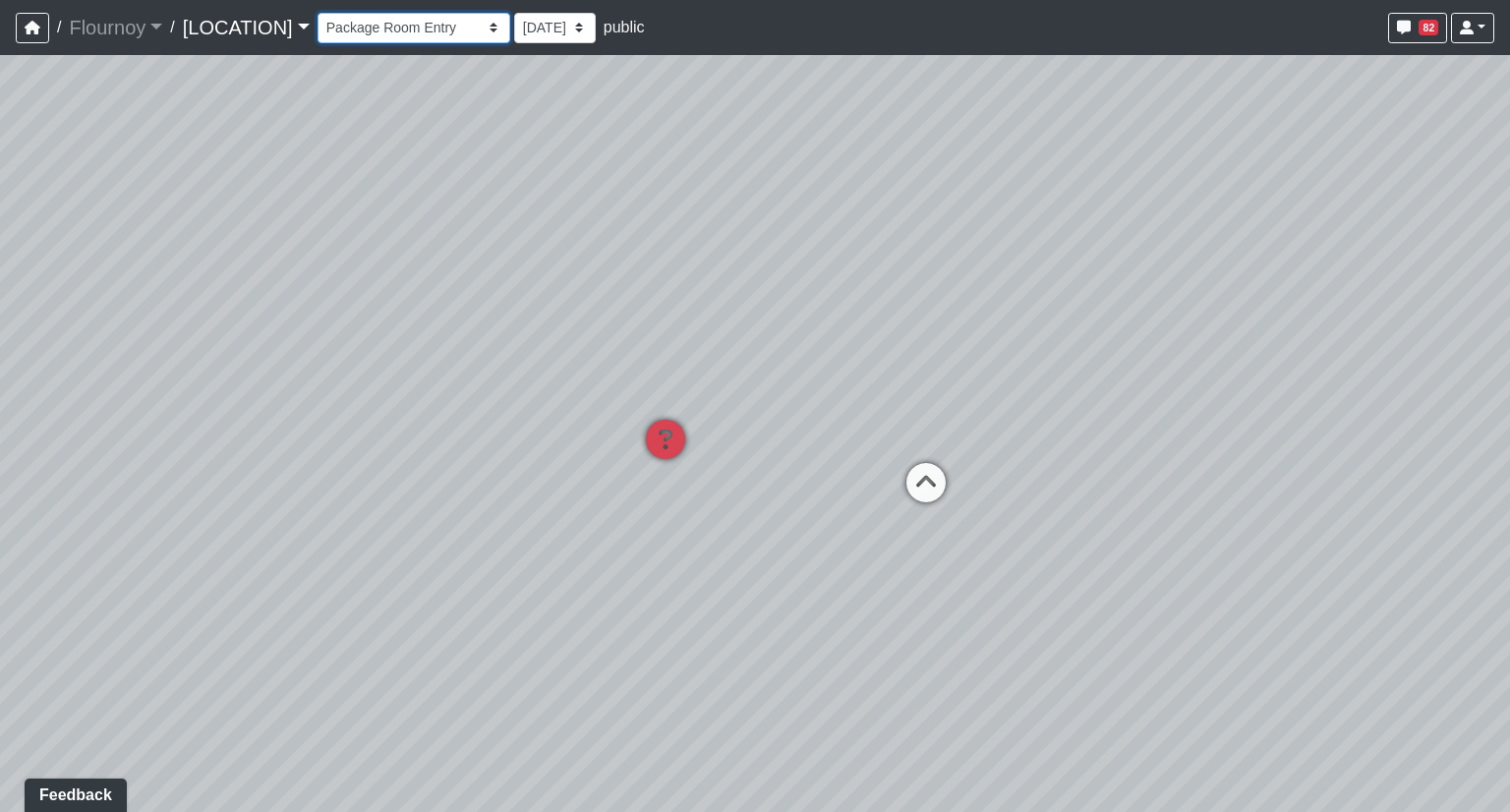 click on "Hallway Hospitality Bar Package Room Package Room Entry Pool Courtyard Entry 1 Pool Courtyard Entry 2 Seating 1 TV Seating Coworking Hallway Coworking Seating 1 Coworking Seating 2 Coworking Seating 3 Fitness Entry Fitness Room Wellness Asst. Managers Office Coffee Bar Leasing Desk Leasing Entry 1 Leasing Entry 2 Leasing Hallway Managers Office Mailroom 1 Mailroom 2 Mailroom 3 Market Lounge 1 Market Lounge 2 Market Lounge 3 Clubroom Entry 1 Clubroom Entry 2 Grill Pool Deck 1 Pool Deck 2 Pool Loungers Pool Walkway 2 Seating Walkway 1 Walkway 2 Bar Entry Seating Bathroom 1 Bathroom 2 Bathroom Entry 1 Bathroom Entry 2 Bedroom 1 Bedroom 2 Bedroom Hallway 1 Bedroom Hallway 2 Closet 1 Closet 2 Entry Kitchen Living Room   [DATE] [DATE] public" at bounding box center [414, 28] 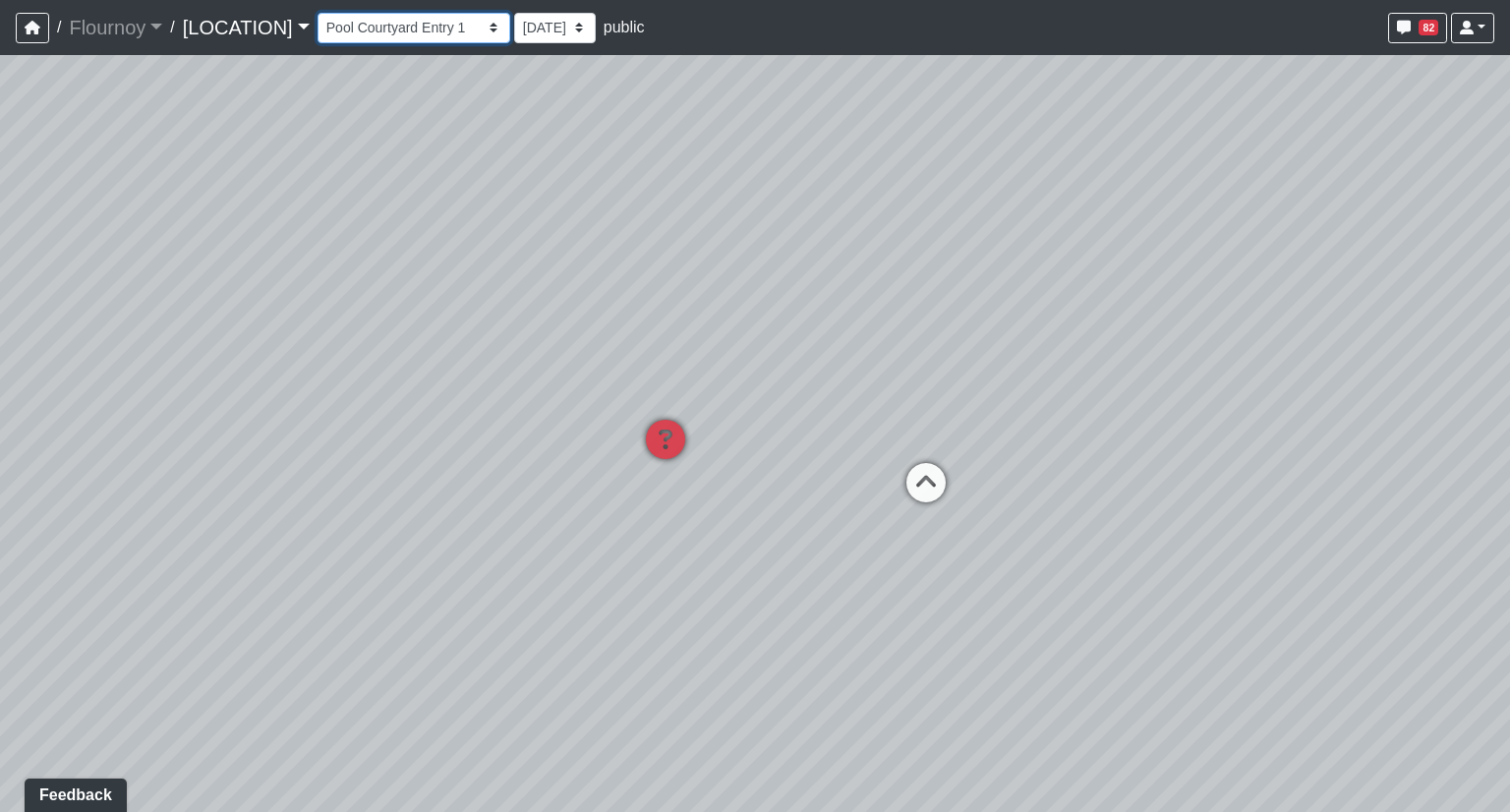 click on "Hallway Hospitality Bar Package Room Package Room Entry Pool Courtyard Entry 1 Pool Courtyard Entry 2 Seating 1 TV Seating Coworking Hallway Coworking Seating 1 Coworking Seating 2 Coworking Seating 3 Fitness Entry Fitness Room Wellness Asst. Managers Office Coffee Bar Leasing Desk Leasing Entry 1 Leasing Entry 2 Leasing Hallway Managers Office Mailroom 1 Mailroom 2 Mailroom 3 Market Lounge 1 Market Lounge 2 Market Lounge 3 Clubroom Entry 1 Clubroom Entry 2 Grill Pool Deck 1 Pool Deck 2 Pool Loungers Pool Walkway 2 Seating Walkway 1 Walkway 2 Bar Entry Seating Bathroom 1 Bathroom 2 Bathroom Entry 1 Bathroom Entry 2 Bedroom 1 Bedroom 2 Bedroom Hallway 1 Bedroom Hallway 2 Closet 1 Closet 2 Entry Kitchen Living Room   [DATE] [DATE] public" at bounding box center (414, 28) 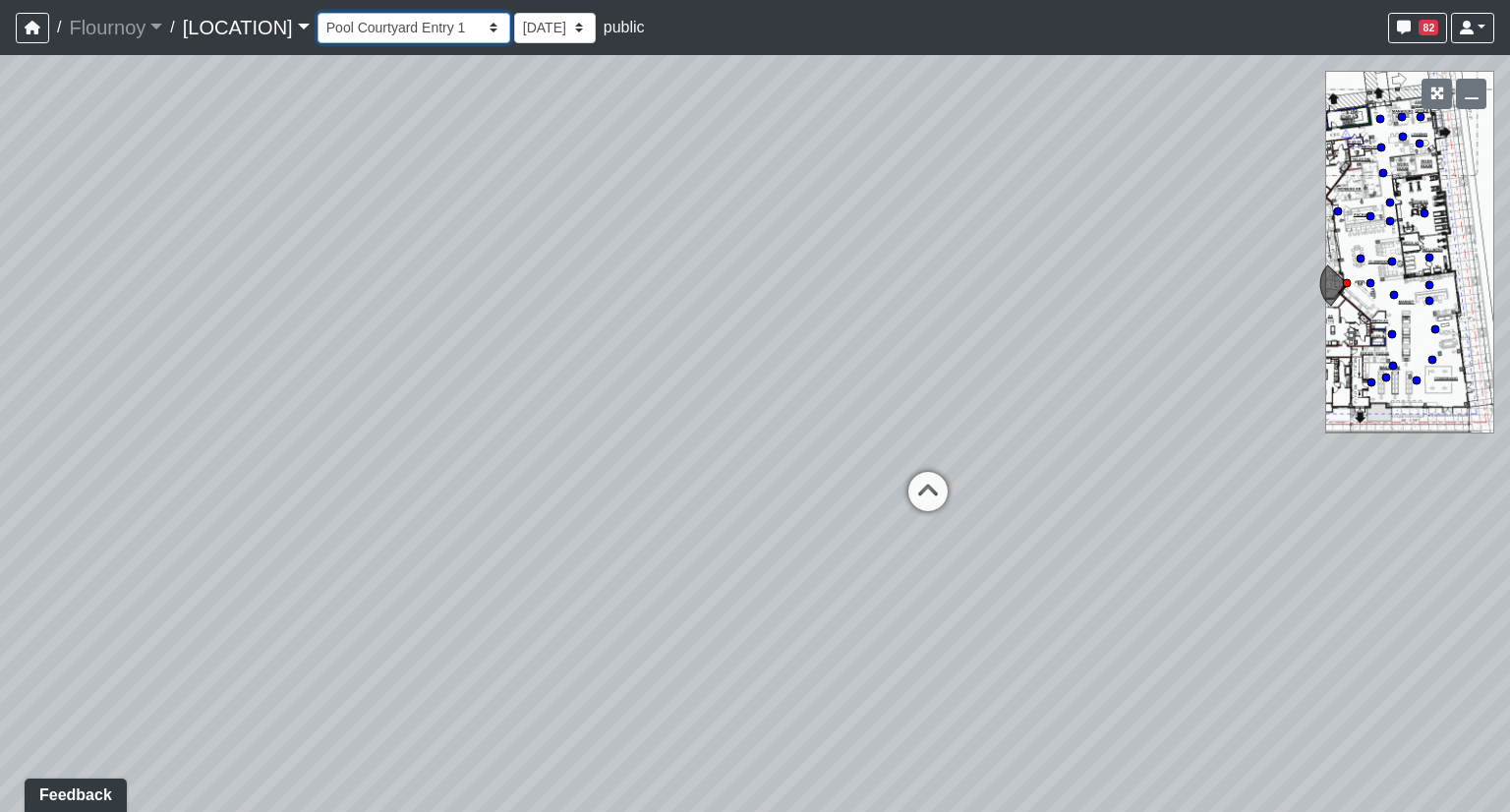 click on "Hallway Hospitality Bar Package Room Package Room Entry Pool Courtyard Entry 1 Pool Courtyard Entry 2 Seating 1 TV Seating Coworking Hallway Coworking Seating 1 Coworking Seating 2 Coworking Seating 3 Fitness Entry Fitness Room Wellness Asst. Managers Office Coffee Bar Leasing Desk Leasing Entry 1 Leasing Entry 2 Leasing Hallway Managers Office Mailroom 1 Mailroom 2 Mailroom 3 Market Lounge 1 Market Lounge 2 Market Lounge 3 Clubroom Entry 1 Clubroom Entry 2 Grill Pool Deck 1 Pool Deck 2 Pool Loungers Pool Walkway 2 Seating Walkway 1 Walkway 2 Bar Entry Seating Bathroom 1 Bathroom 2 Bathroom Entry 1 Bathroom Entry 2 Bedroom 1 Bedroom 2 Bedroom Hallway 1 Bedroom Hallway 2 Closet 1 Closet 2 Entry Kitchen Living Room   [DATE] [DATE] public" at bounding box center [414, 28] 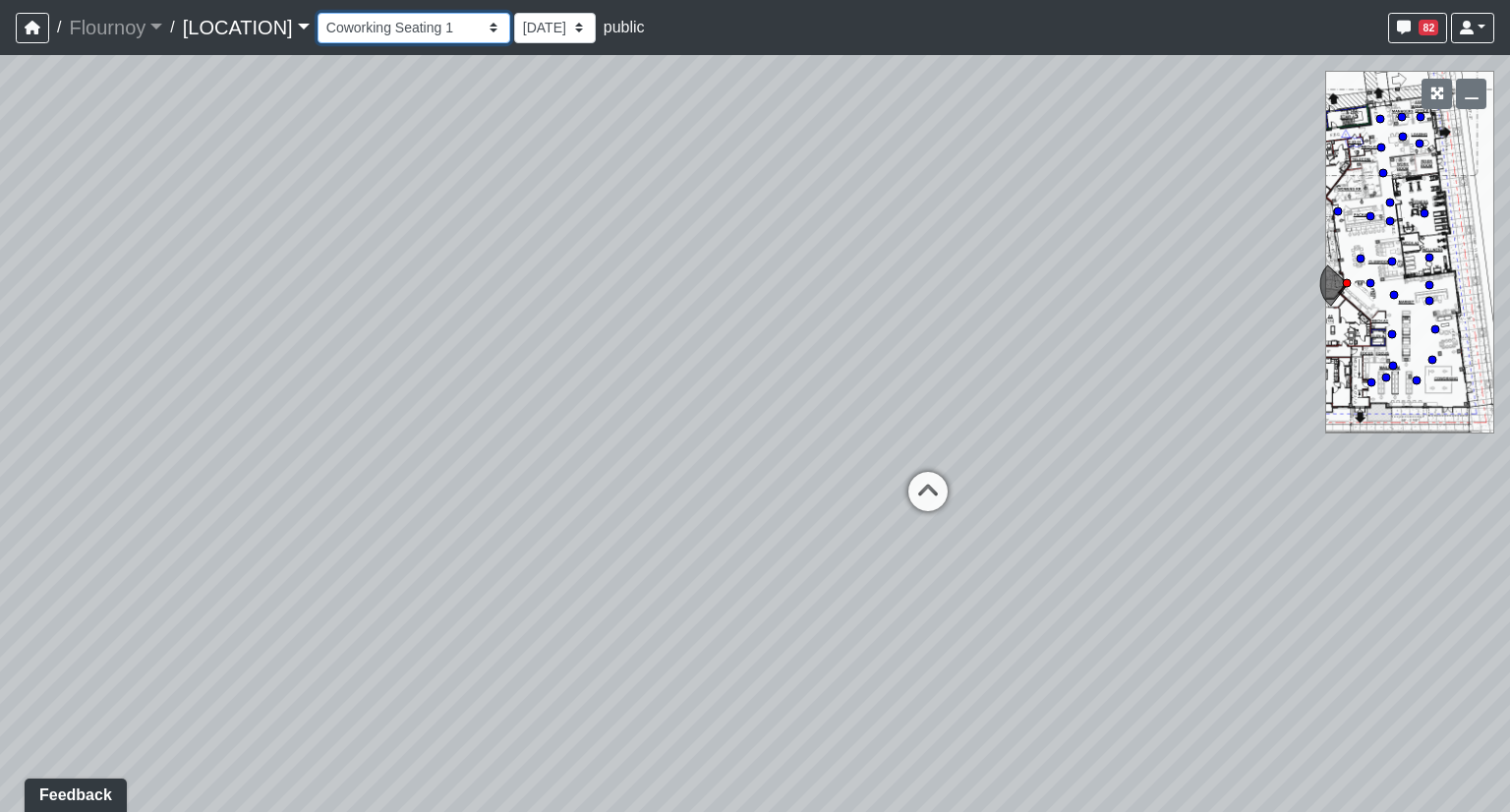 click on "Hallway Hospitality Bar Package Room Package Room Entry Pool Courtyard Entry 1 Pool Courtyard Entry 2 Seating 1 TV Seating Coworking Hallway Coworking Seating 1 Coworking Seating 2 Coworking Seating 3 Fitness Entry Fitness Room Wellness Asst. Managers Office Coffee Bar Leasing Desk Leasing Entry 1 Leasing Entry 2 Leasing Hallway Managers Office Mailroom 1 Mailroom 2 Mailroom 3 Market Lounge 1 Market Lounge 2 Market Lounge 3 Clubroom Entry 1 Clubroom Entry 2 Grill Pool Deck 1 Pool Deck 2 Pool Loungers Pool Walkway 2 Seating Walkway 1 Walkway 2 Bar Entry Seating Bathroom 1 Bathroom 2 Bathroom Entry 1 Bathroom Entry 2 Bedroom 1 Bedroom 2 Bedroom Hallway 1 Bedroom Hallway 2 Closet 1 Closet 2 Entry Kitchen Living Room   [DATE] [DATE] public" at bounding box center [414, 28] 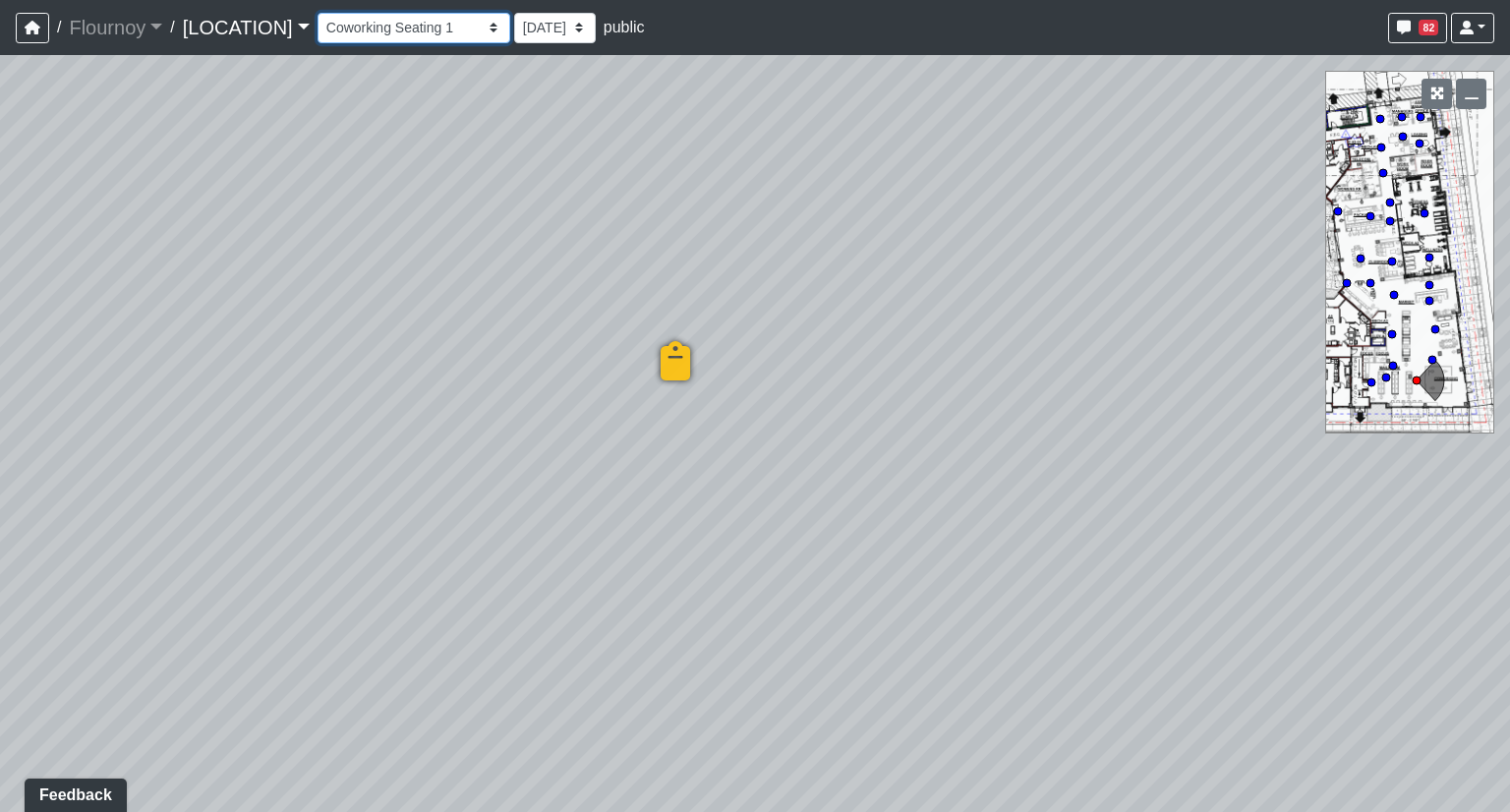 click on "Hallway Hospitality Bar Package Room Package Room Entry Pool Courtyard Entry 1 Pool Courtyard Entry 2 Seating 1 TV Seating Coworking Hallway Coworking Seating 1 Coworking Seating 2 Coworking Seating 3 Fitness Entry Fitness Room Wellness Asst. Managers Office Coffee Bar Leasing Desk Leasing Entry 1 Leasing Entry 2 Leasing Hallway Managers Office Mailroom 1 Mailroom 2 Mailroom 3 Market Lounge 1 Market Lounge 2 Market Lounge 3 Clubroom Entry 1 Clubroom Entry 2 Grill Pool Deck 1 Pool Deck 2 Pool Loungers Pool Walkway 2 Seating Walkway 1 Walkway 2 Bar Entry Seating Bathroom 1 Bathroom 2 Bathroom Entry 1 Bathroom Entry 2 Bedroom 1 Bedroom 2 Bedroom Hallway 1 Bedroom Hallway 2 Closet 1 Closet 2 Entry Kitchen Living Room   [DATE] [DATE] public" at bounding box center [414, 28] 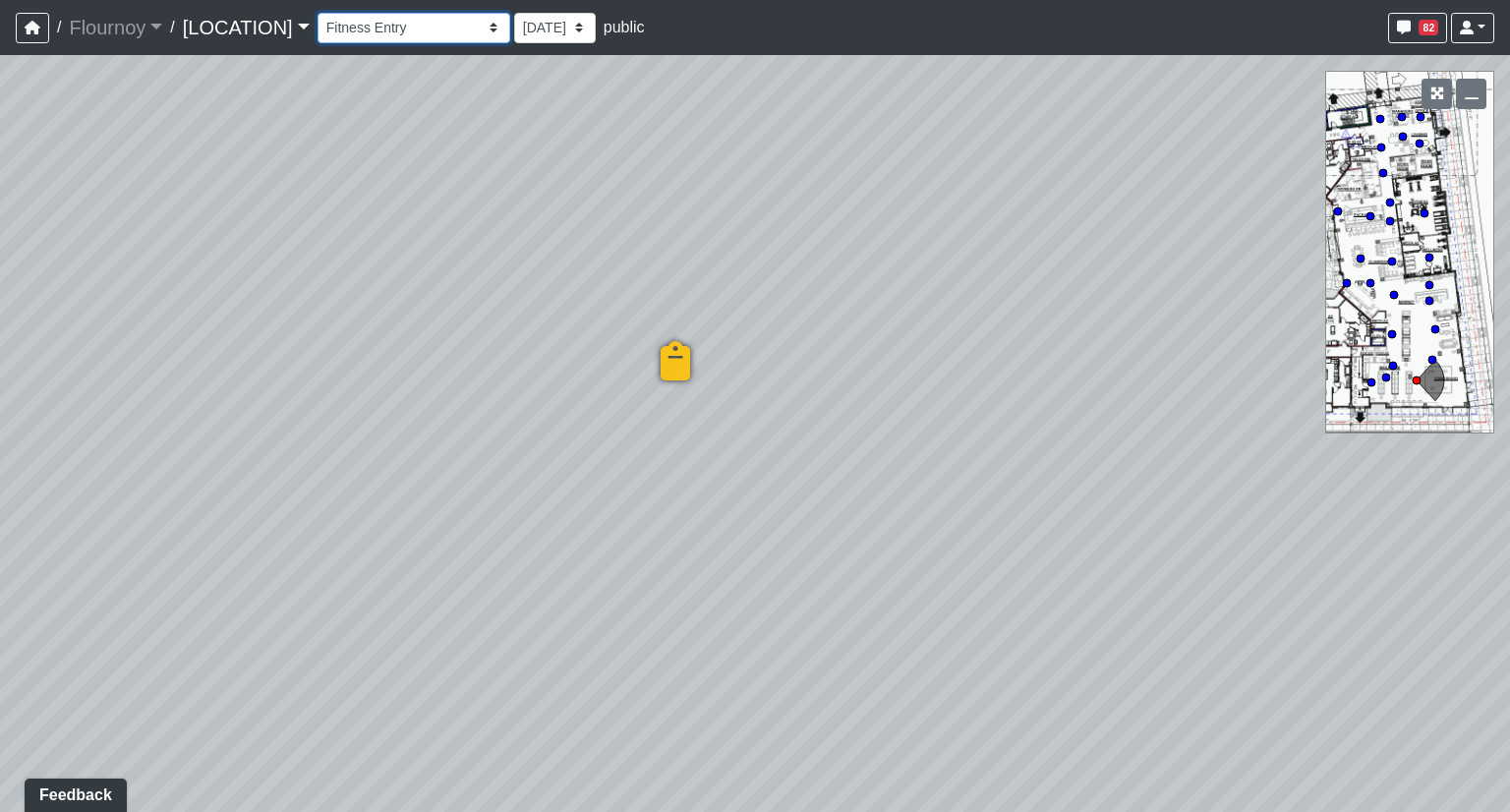 click on "Hallway Hospitality Bar Package Room Package Room Entry Pool Courtyard Entry 1 Pool Courtyard Entry 2 Seating 1 TV Seating Coworking Hallway Coworking Seating 1 Coworking Seating 2 Coworking Seating 3 Fitness Entry Fitness Room Wellness Asst. Managers Office Coffee Bar Leasing Desk Leasing Entry 1 Leasing Entry 2 Leasing Hallway Managers Office Mailroom 1 Mailroom 2 Mailroom 3 Market Lounge 1 Market Lounge 2 Market Lounge 3 Clubroom Entry 1 Clubroom Entry 2 Grill Pool Deck 1 Pool Deck 2 Pool Loungers Pool Walkway 2 Seating Walkway 1 Walkway 2 Bar Entry Seating Bathroom 1 Bathroom 2 Bathroom Entry 1 Bathroom Entry 2 Bedroom 1 Bedroom 2 Bedroom Hallway 1 Bedroom Hallway 2 Closet 1 Closet 2 Entry Kitchen Living Room   [DATE] [DATE] public" at bounding box center [414, 28] 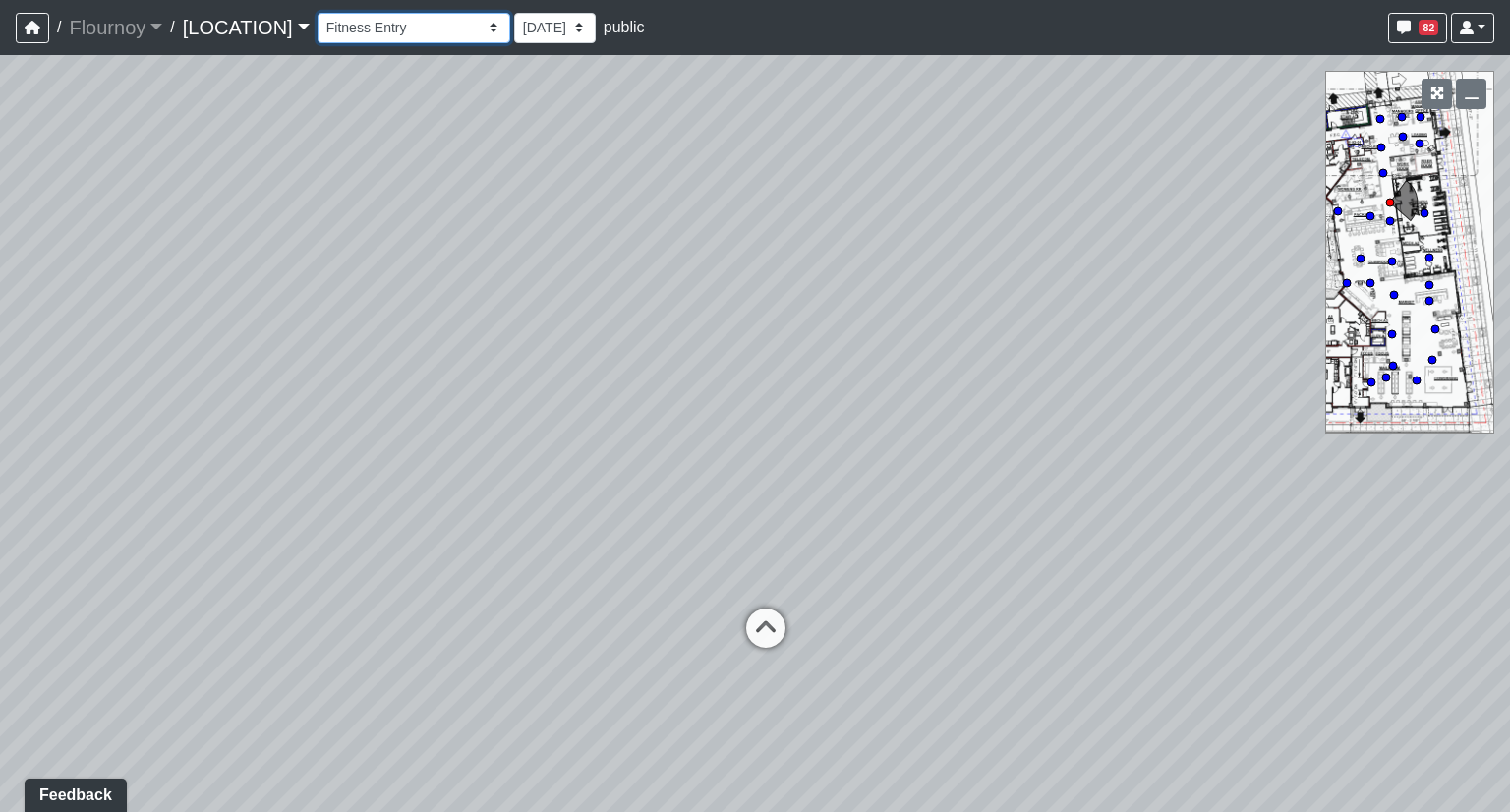 click on "Hallway Hospitality Bar Package Room Package Room Entry Pool Courtyard Entry 1 Pool Courtyard Entry 2 Seating 1 TV Seating Coworking Hallway Coworking Seating 1 Coworking Seating 2 Coworking Seating 3 Fitness Entry Fitness Room Wellness Asst. Managers Office Coffee Bar Leasing Desk Leasing Entry 1 Leasing Entry 2 Leasing Hallway Managers Office Mailroom 1 Mailroom 2 Mailroom 3 Market Lounge 1 Market Lounge 2 Market Lounge 3 Clubroom Entry 1 Clubroom Entry 2 Grill Pool Deck 1 Pool Deck 2 Pool Loungers Pool Walkway 2 Seating Walkway 1 Walkway 2 Bar Entry Seating Bathroom 1 Bathroom 2 Bathroom Entry 1 Bathroom Entry 2 Bedroom 1 Bedroom 2 Bedroom Hallway 1 Bedroom Hallway 2 Closet 1 Closet 2 Entry Kitchen Living Room   [DATE] [DATE] public" at bounding box center [414, 28] 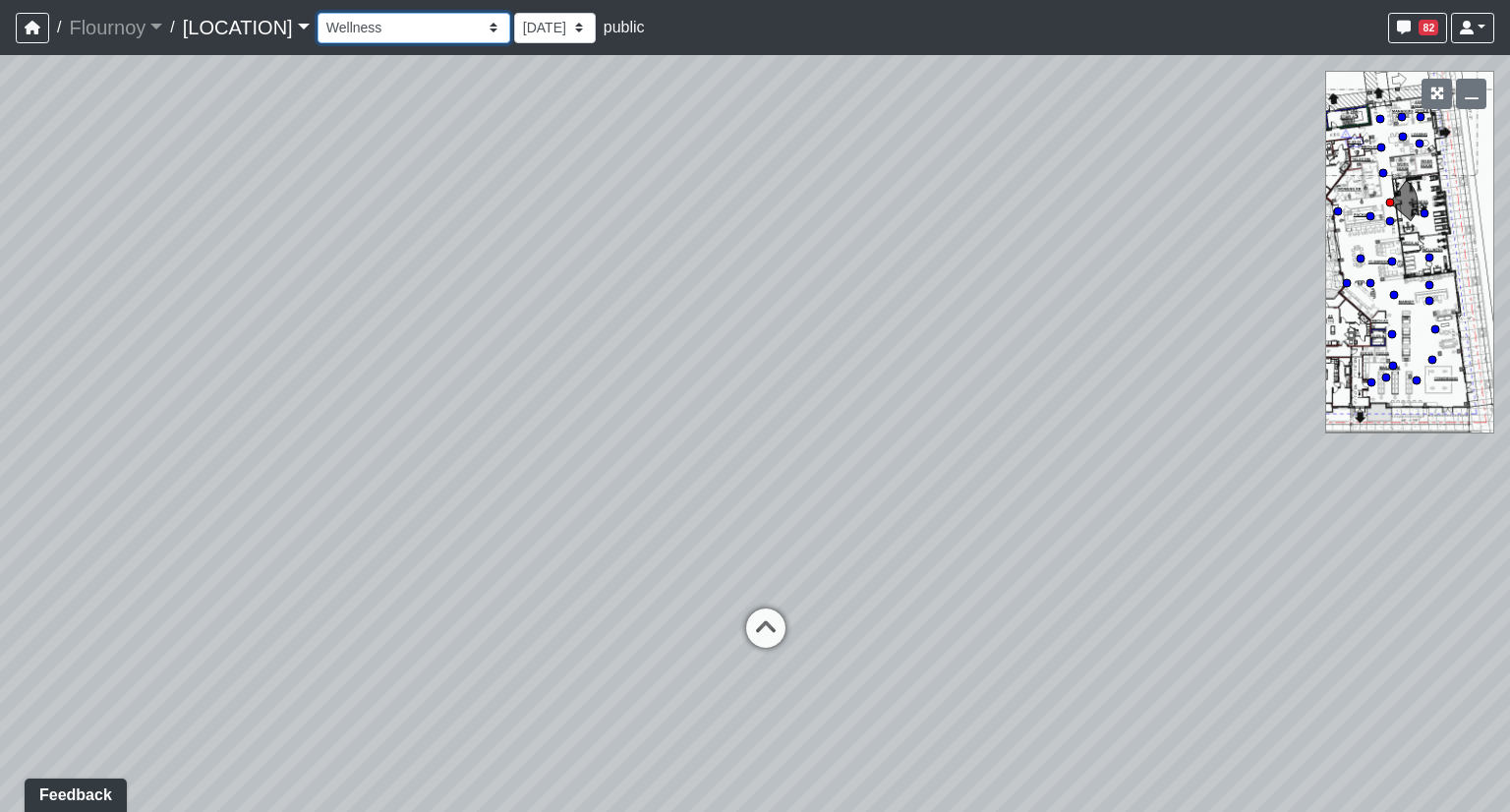 click on "Hallway Hospitality Bar Package Room Package Room Entry Pool Courtyard Entry 1 Pool Courtyard Entry 2 Seating 1 TV Seating Coworking Hallway Coworking Seating 1 Coworking Seating 2 Coworking Seating 3 Fitness Entry Fitness Room Wellness Asst. Managers Office Coffee Bar Leasing Desk Leasing Entry 1 Leasing Entry 2 Leasing Hallway Managers Office Mailroom 1 Mailroom 2 Mailroom 3 Market Lounge 1 Market Lounge 2 Market Lounge 3 Clubroom Entry 1 Clubroom Entry 2 Grill Pool Deck 1 Pool Deck 2 Pool Loungers Pool Walkway 2 Seating Walkway 1 Walkway 2 Bar Entry Seating Bathroom 1 Bathroom 2 Bathroom Entry 1 Bathroom Entry 2 Bedroom 1 Bedroom 2 Bedroom Hallway 1 Bedroom Hallway 2 Closet 1 Closet 2 Entry Kitchen Living Room   [DATE] [DATE] public" at bounding box center (414, 28) 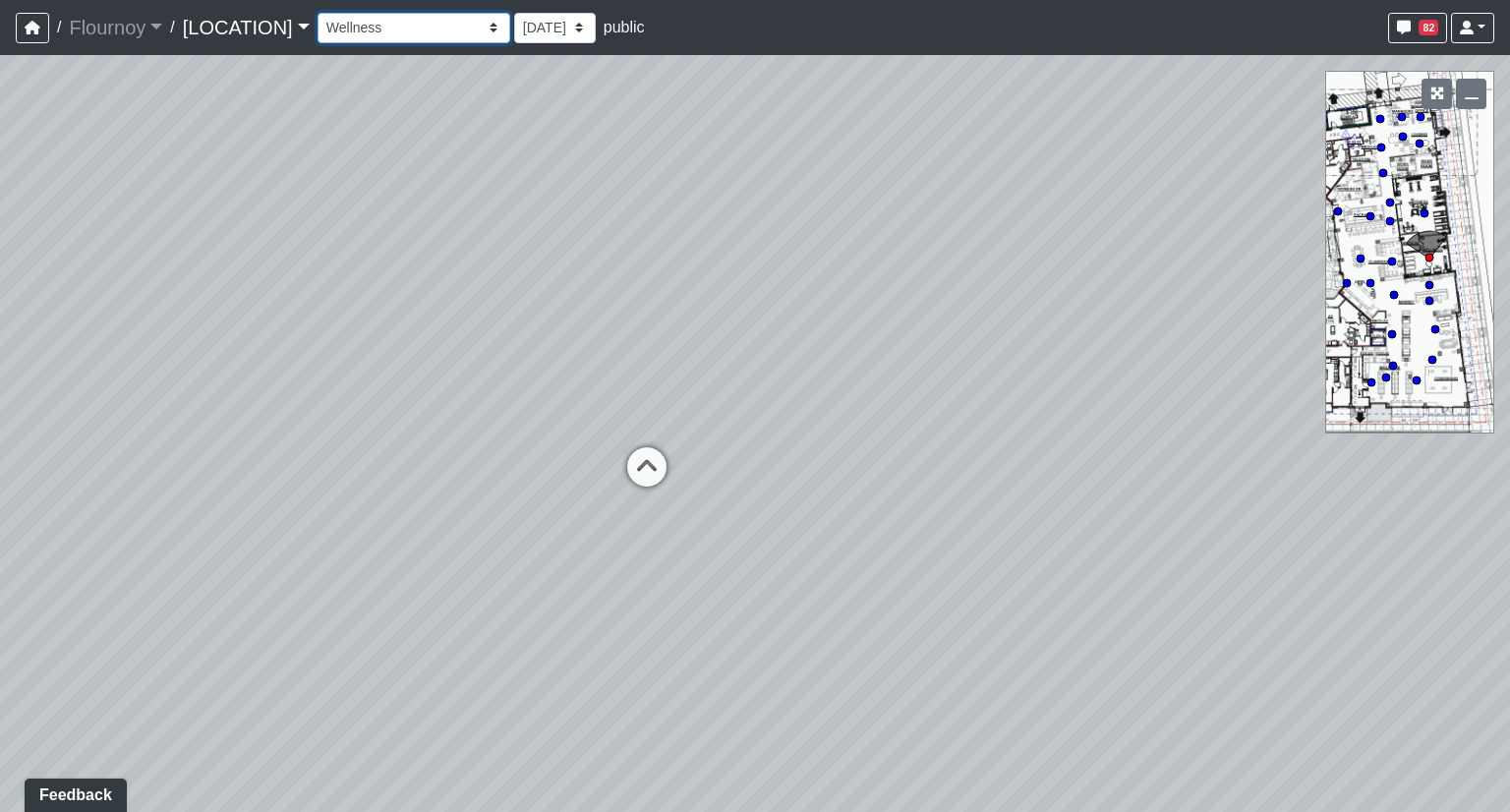 click on "Hallway Hospitality Bar Package Room Package Room Entry Pool Courtyard Entry 1 Pool Courtyard Entry 2 Seating 1 TV Seating Coworking Hallway Coworking Seating 1 Coworking Seating 2 Coworking Seating 3 Fitness Entry Fitness Room Wellness Asst. Managers Office Coffee Bar Leasing Desk Leasing Entry 1 Leasing Entry 2 Leasing Hallway Managers Office Mailroom 1 Mailroom 2 Mailroom 3 Market Lounge 1 Market Lounge 2 Market Lounge 3 Clubroom Entry 1 Clubroom Entry 2 Grill Pool Deck 1 Pool Deck 2 Pool Loungers Pool Walkway 2 Seating Walkway 1 Walkway 2 Bar Entry Seating Bathroom 1 Bathroom 2 Bathroom Entry 1 Bathroom Entry 2 Bedroom 1 Bedroom 2 Bedroom Hallway 1 Bedroom Hallway 2 Closet 1 Closet 2 Entry Kitchen Living Room   [DATE] [DATE] public" at bounding box center [414, 28] 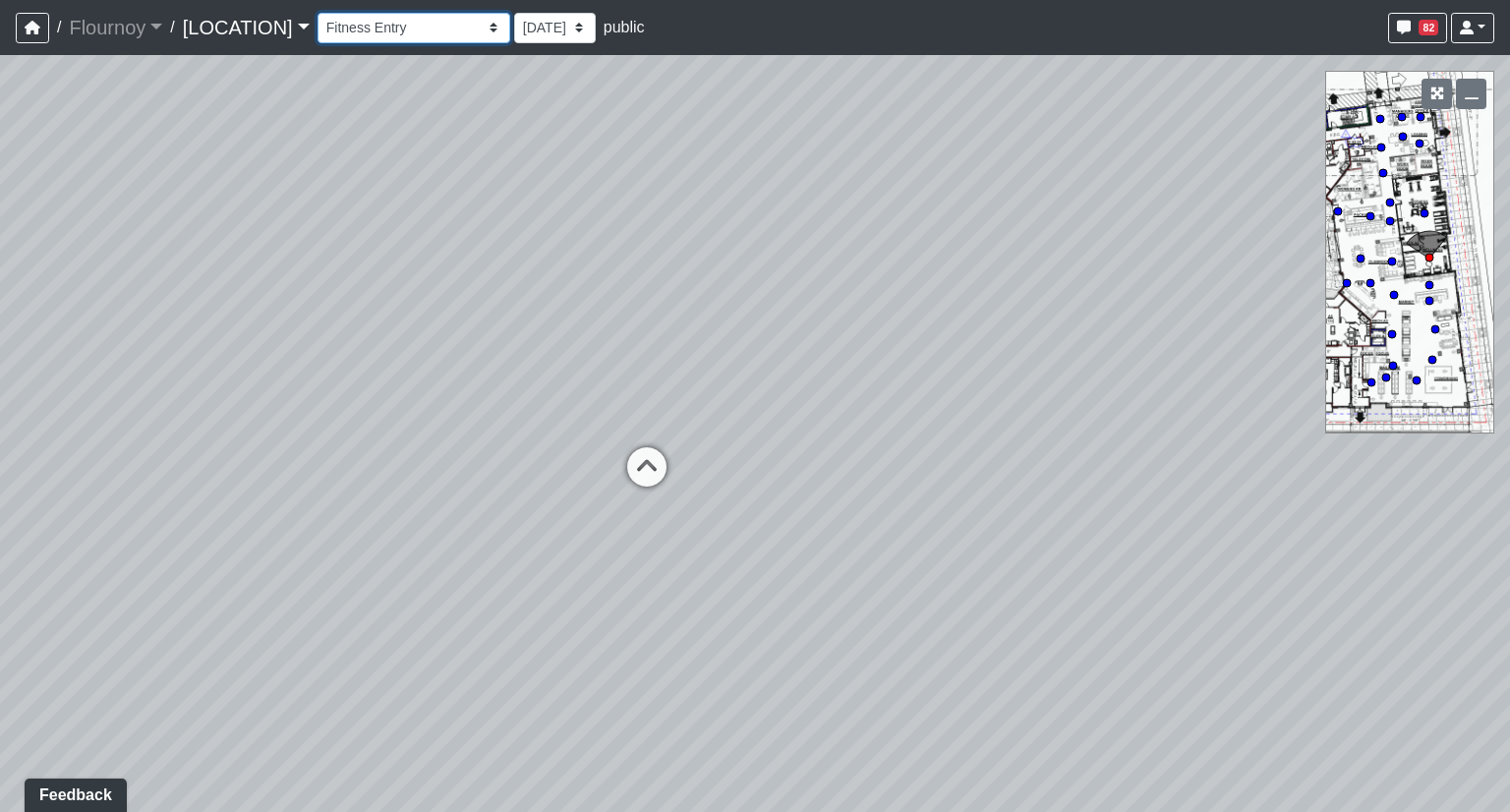 click on "Hallway Hospitality Bar Package Room Package Room Entry Pool Courtyard Entry 1 Pool Courtyard Entry 2 Seating 1 TV Seating Coworking Hallway Coworking Seating 1 Coworking Seating 2 Coworking Seating 3 Fitness Entry Fitness Room Wellness Asst. Managers Office Coffee Bar Leasing Desk Leasing Entry 1 Leasing Entry 2 Leasing Hallway Managers Office Mailroom 1 Mailroom 2 Mailroom 3 Market Lounge 1 Market Lounge 2 Market Lounge 3 Clubroom Entry 1 Clubroom Entry 2 Grill Pool Deck 1 Pool Deck 2 Pool Loungers Pool Walkway 2 Seating Walkway 1 Walkway 2 Bar Entry Seating Bathroom 1 Bathroom 2 Bathroom Entry 1 Bathroom Entry 2 Bedroom 1 Bedroom 2 Bedroom Hallway 1 Bedroom Hallway 2 Closet 1 Closet 2 Entry Kitchen Living Room   [DATE] [DATE] public" at bounding box center (414, 28) 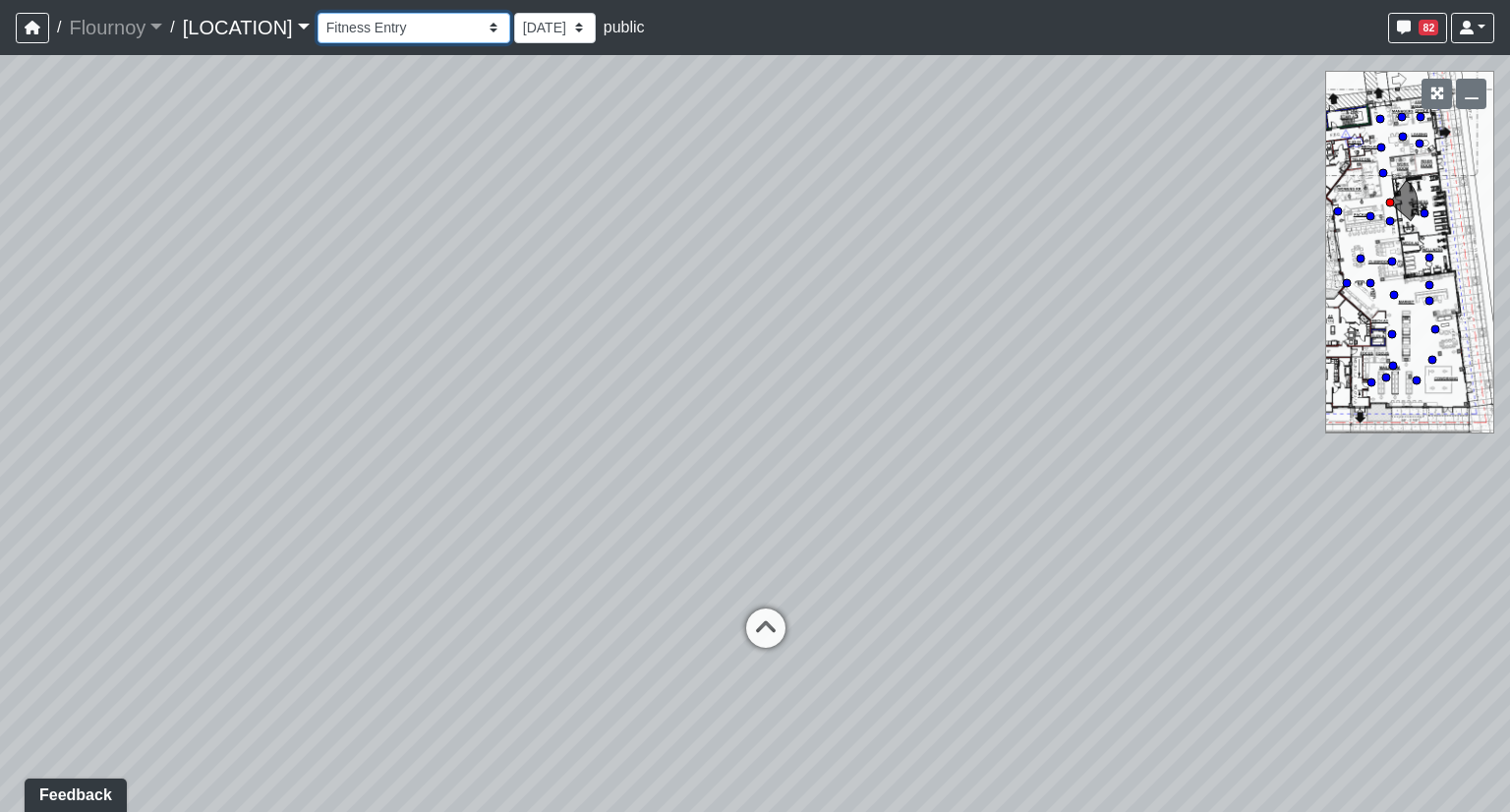 click on "Hallway Hospitality Bar Package Room Package Room Entry Pool Courtyard Entry 1 Pool Courtyard Entry 2 Seating 1 TV Seating Coworking Hallway Coworking Seating 1 Coworking Seating 2 Coworking Seating 3 Fitness Entry Fitness Room Wellness Asst. Managers Office Coffee Bar Leasing Desk Leasing Entry 1 Leasing Entry 2 Leasing Hallway Managers Office Mailroom 1 Mailroom 2 Mailroom 3 Market Lounge 1 Market Lounge 2 Market Lounge 3 Clubroom Entry 1 Clubroom Entry 2 Grill Pool Deck 1 Pool Deck 2 Pool Loungers Pool Walkway 2 Seating Walkway 1 Walkway 2 Bar Entry Seating Bathroom 1 Bathroom 2 Bathroom Entry 1 Bathroom Entry 2 Bedroom 1 Bedroom 2 Bedroom Hallway 1 Bedroom Hallway 2 Closet 1 Closet 2 Entry Kitchen Living Room   [DATE] [DATE] public" at bounding box center [414, 28] 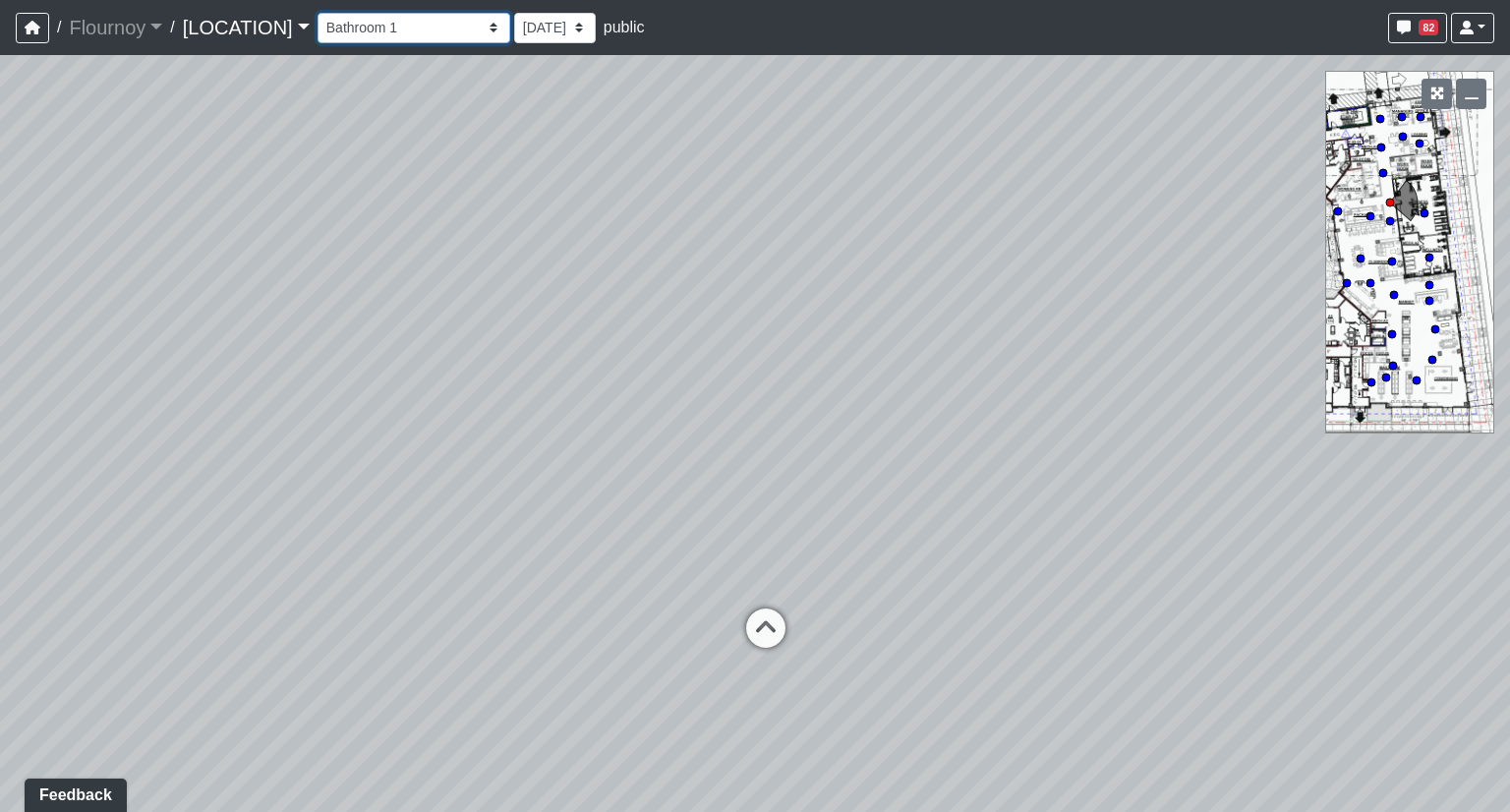 click on "Hallway Hospitality Bar Package Room Package Room Entry Pool Courtyard Entry 1 Pool Courtyard Entry 2 Seating 1 TV Seating Coworking Hallway Coworking Seating 1 Coworking Seating 2 Coworking Seating 3 Fitness Entry Fitness Room Wellness Asst. Managers Office Coffee Bar Leasing Desk Leasing Entry 1 Leasing Entry 2 Leasing Hallway Managers Office Mailroom 1 Mailroom 2 Mailroom 3 Market Lounge 1 Market Lounge 2 Market Lounge 3 Clubroom Entry 1 Clubroom Entry 2 Grill Pool Deck 1 Pool Deck 2 Pool Loungers Pool Walkway 2 Seating Walkway 1 Walkway 2 Bar Entry Seating Bathroom 1 Bathroom 2 Bathroom Entry 1 Bathroom Entry 2 Bedroom 1 Bedroom 2 Bedroom Hallway 1 Bedroom Hallway 2 Closet 1 Closet 2 Entry Kitchen Living Room   [DATE] [DATE] public" at bounding box center (414, 28) 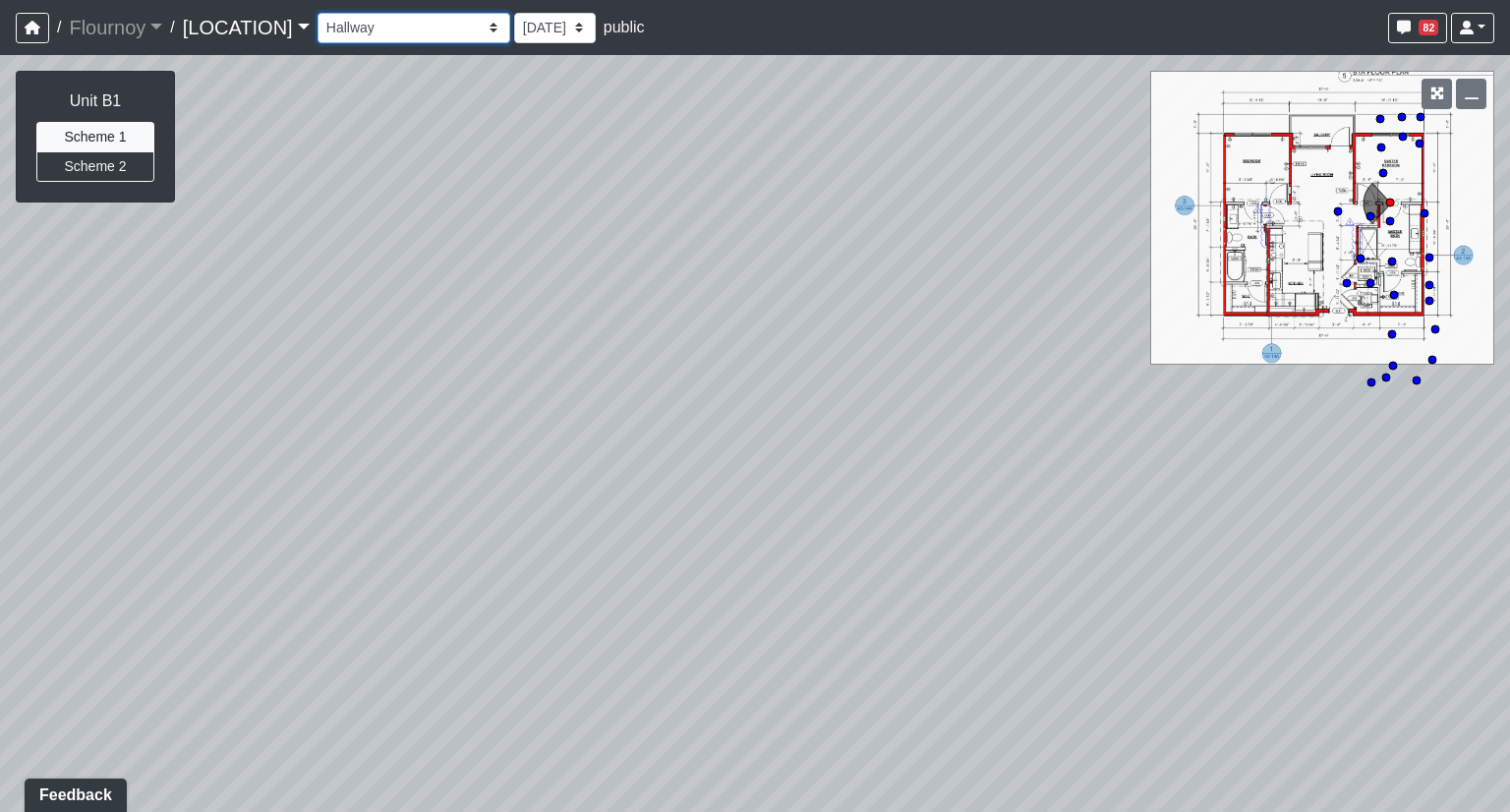 select 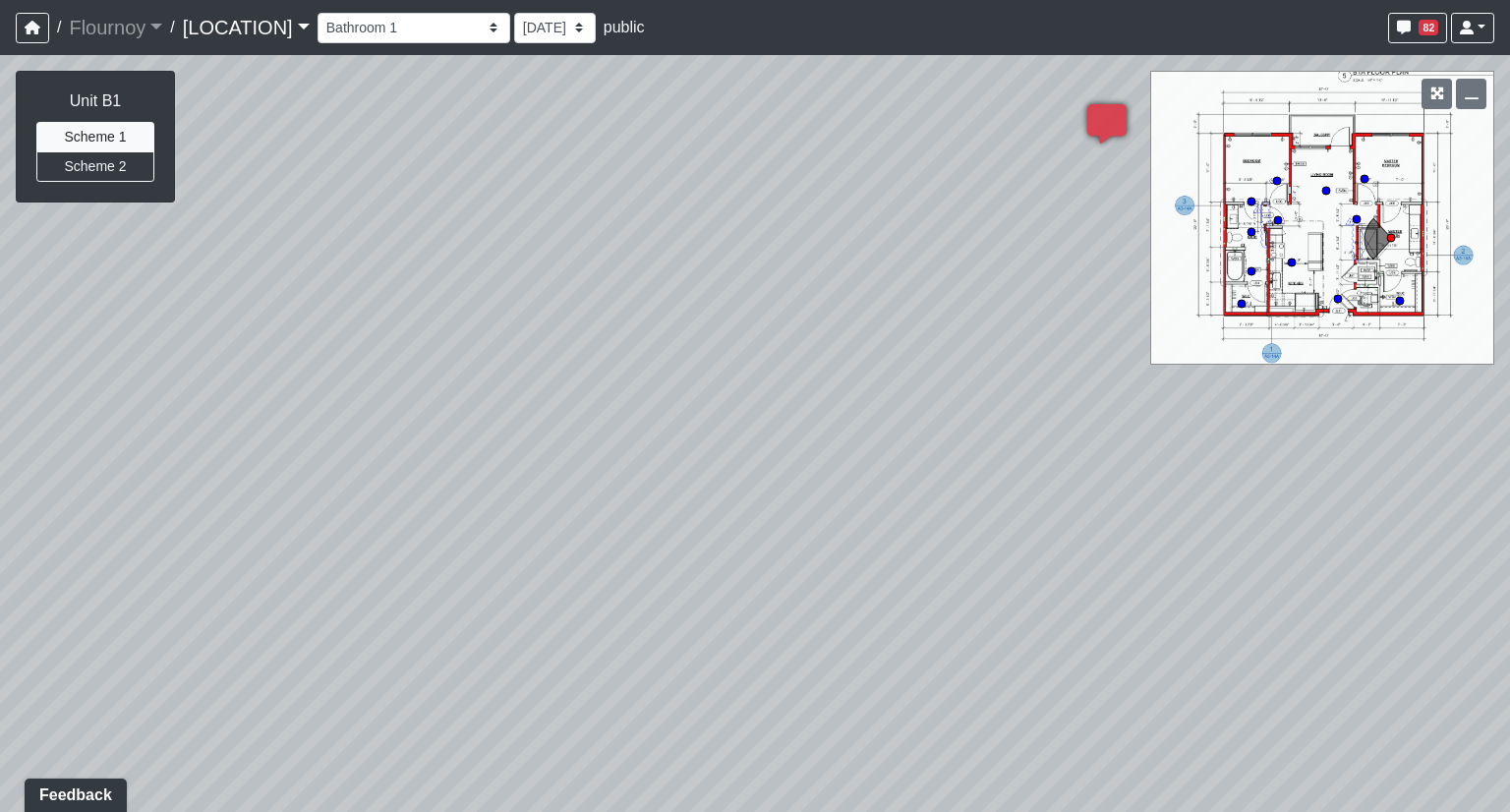 drag, startPoint x: 876, startPoint y: 367, endPoint x: 490, endPoint y: 270, distance: 398.00126 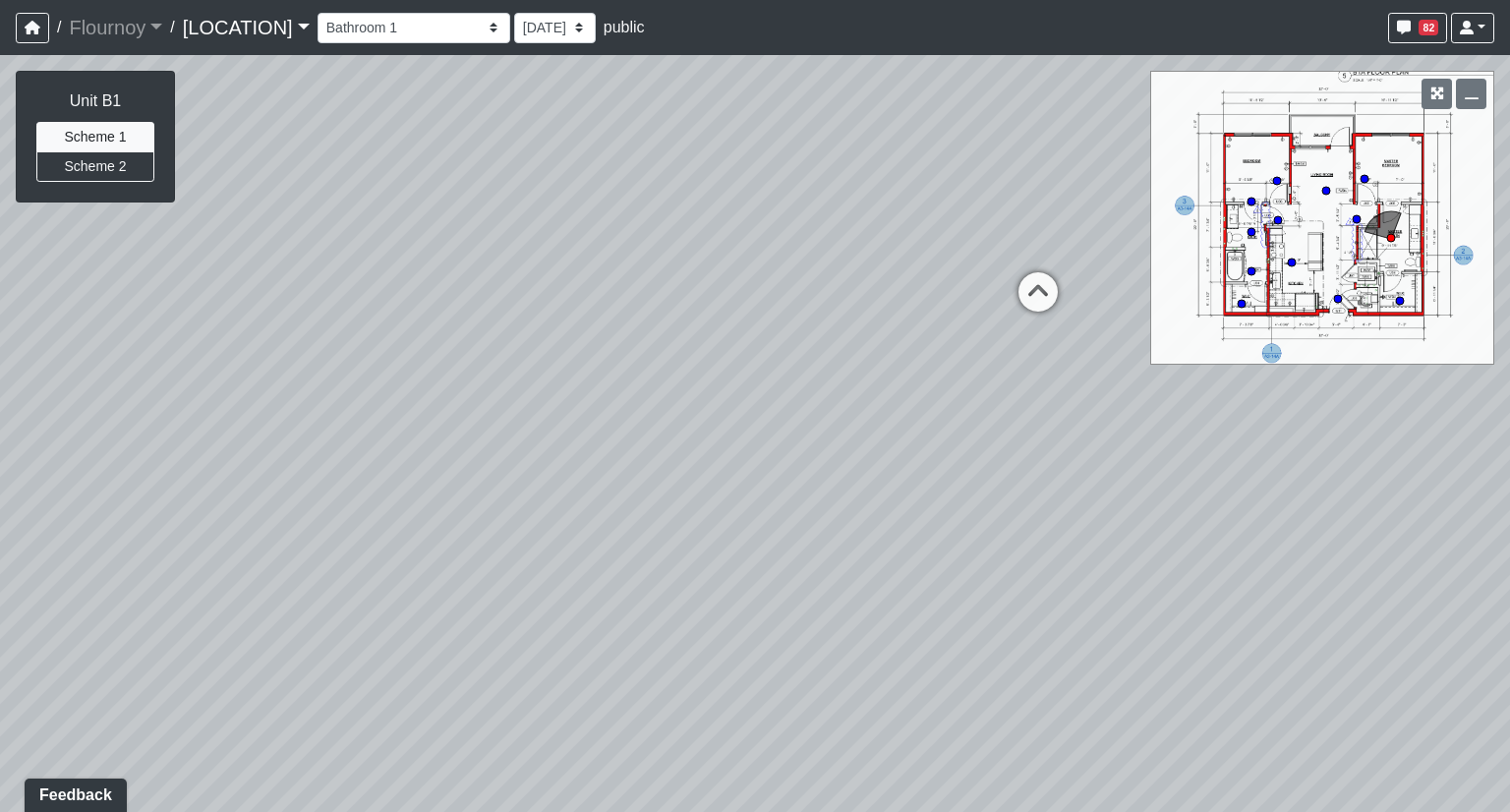 drag, startPoint x: 924, startPoint y: 339, endPoint x: 436, endPoint y: 296, distance: 489.8908 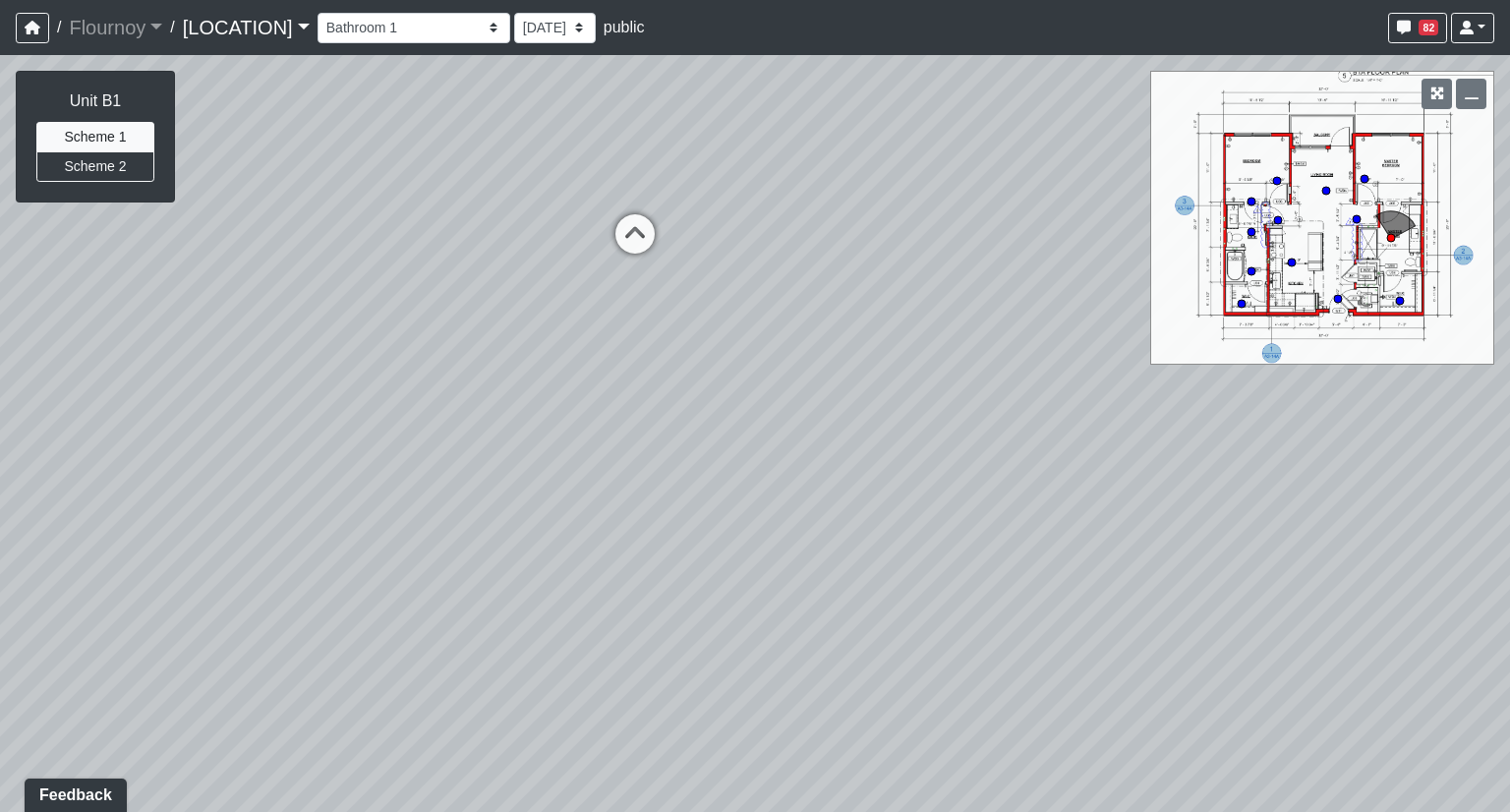 drag, startPoint x: 845, startPoint y: 313, endPoint x: 460, endPoint y: 272, distance: 387.177 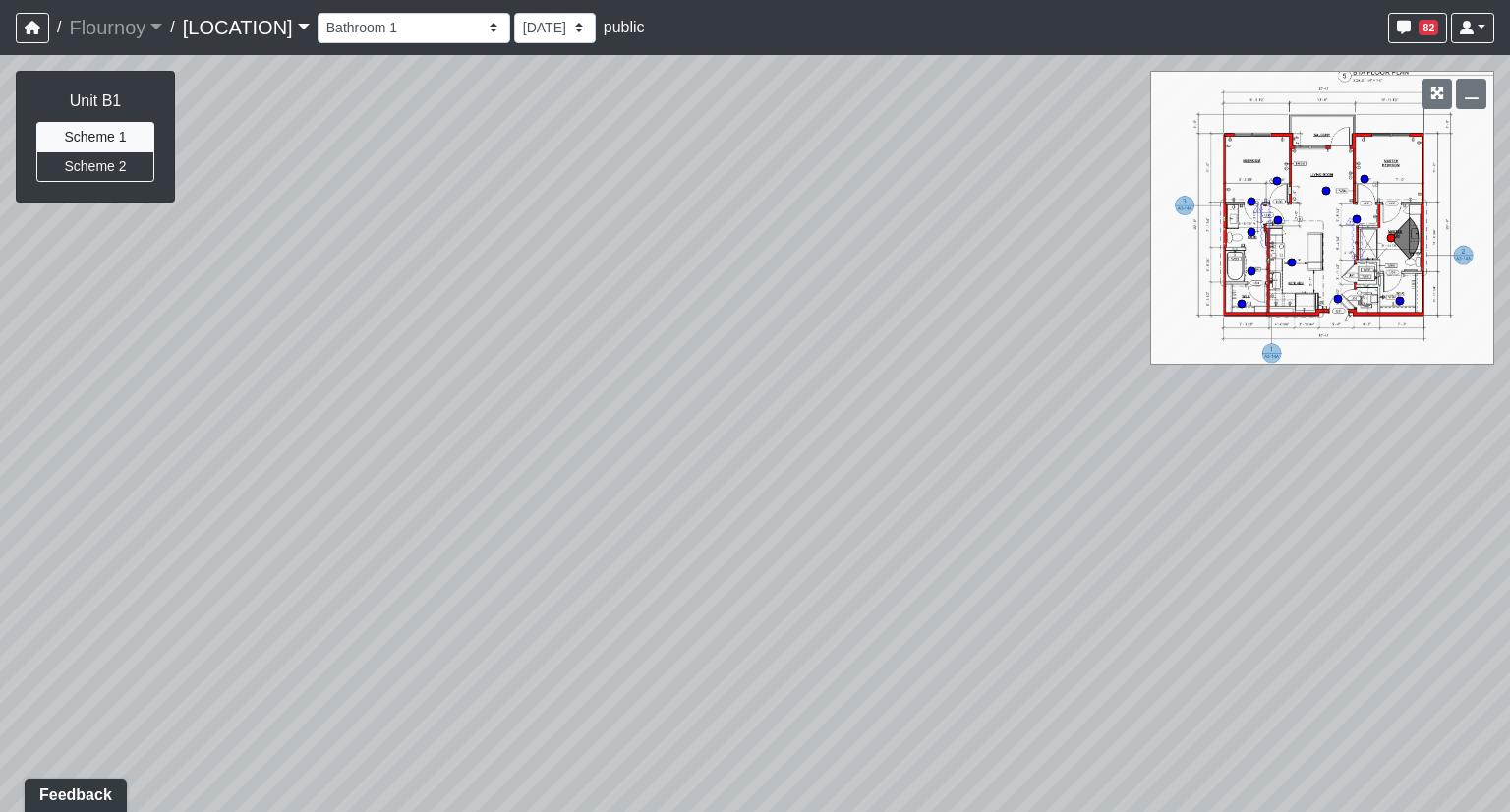 drag, startPoint x: 904, startPoint y: 282, endPoint x: 203, endPoint y: 349, distance: 704.1946 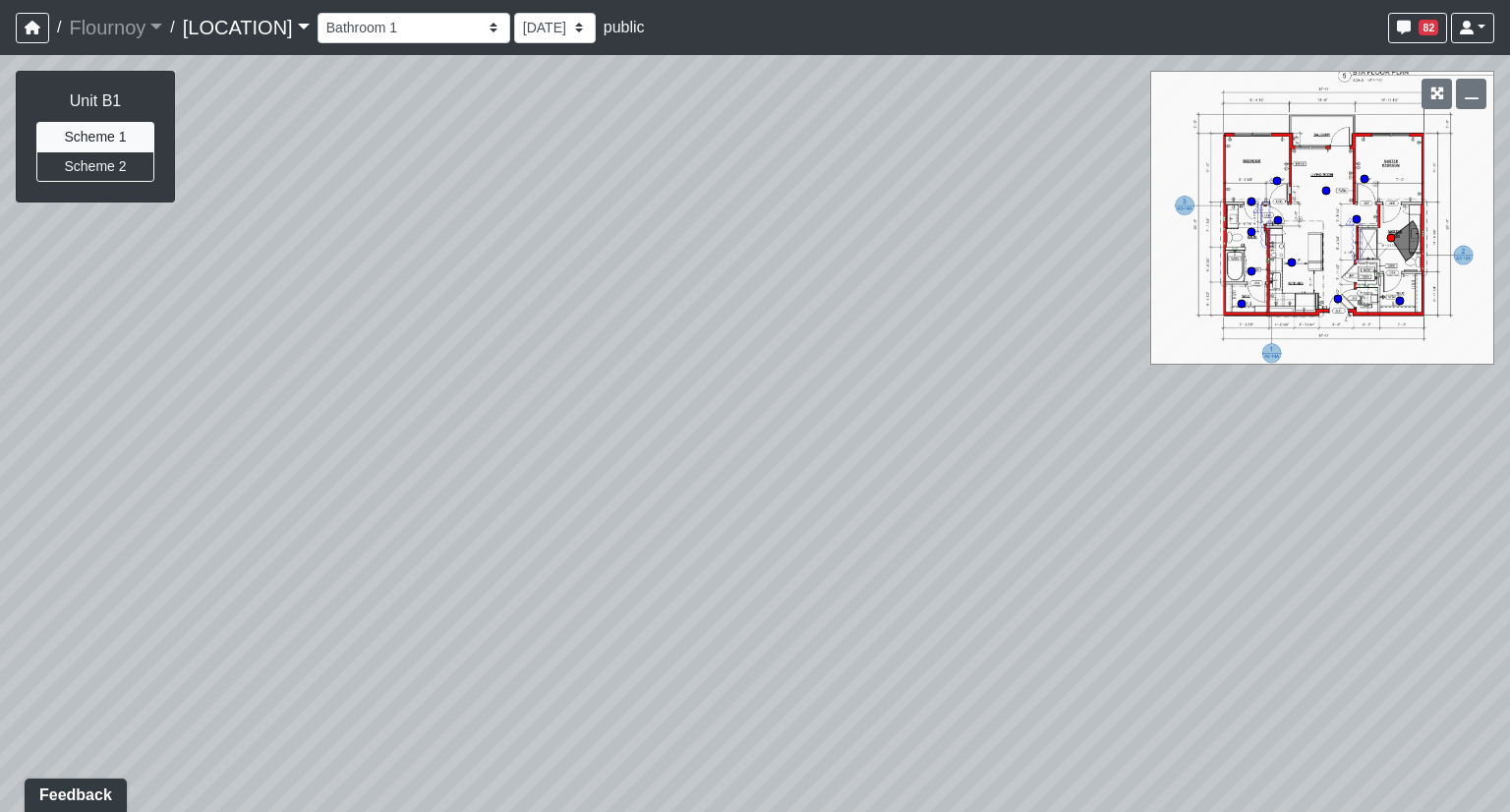 drag, startPoint x: 790, startPoint y: 326, endPoint x: 275, endPoint y: 300, distance: 515.6559 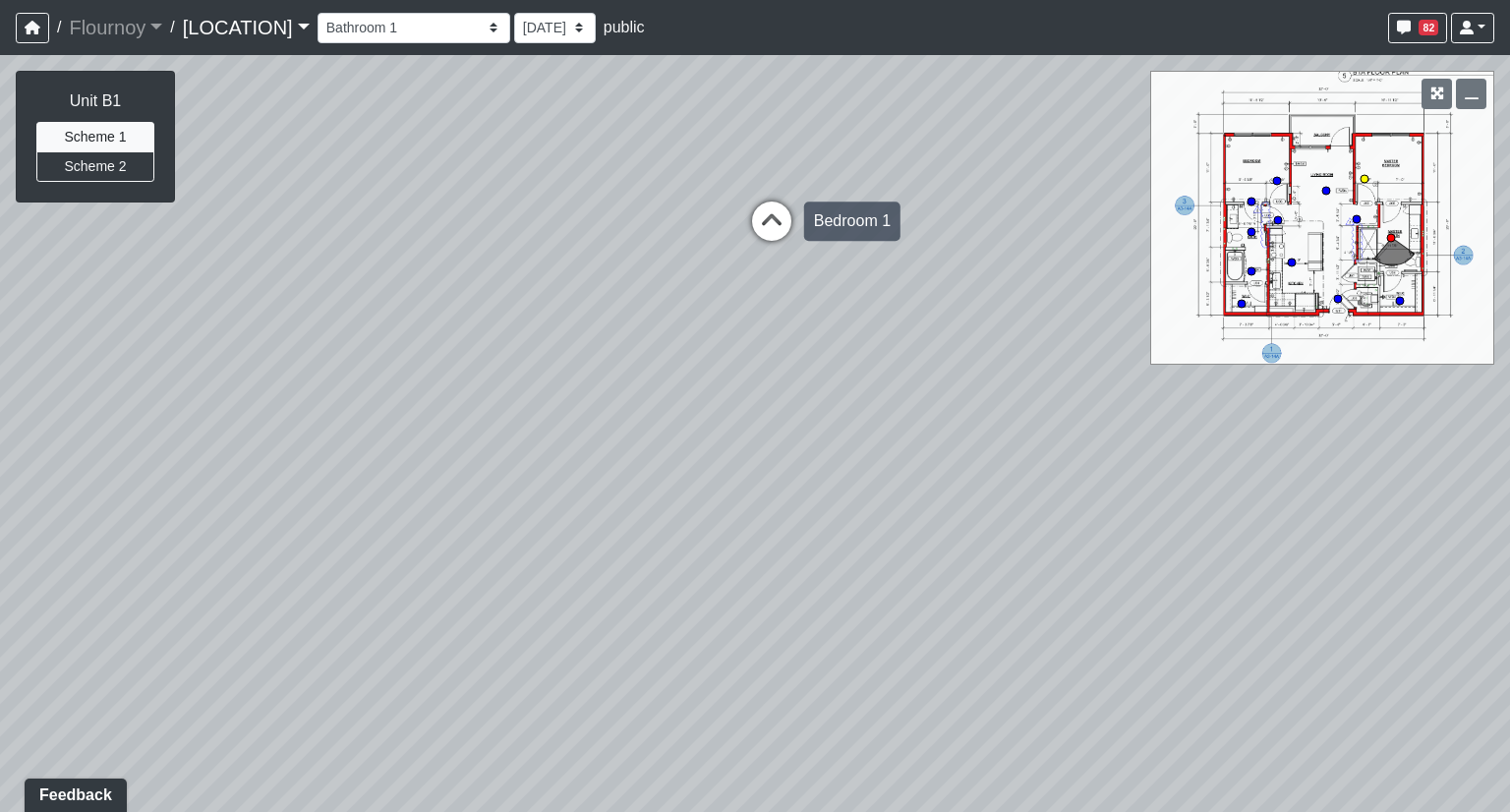 click at bounding box center [772, 231] 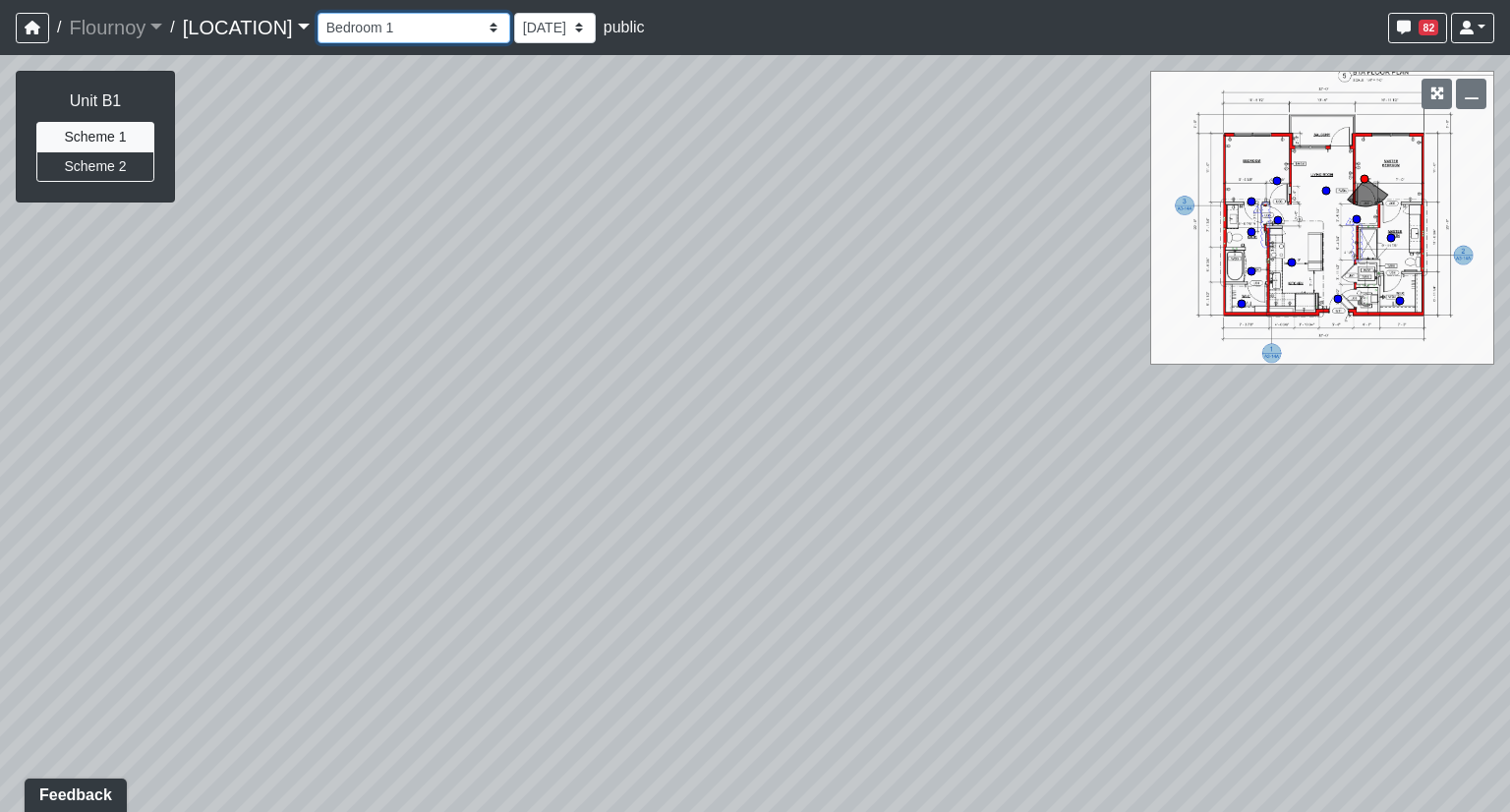 click on "Hallway Hospitality Bar Package Room Package Room Entry Pool Courtyard Entry 1 Pool Courtyard Entry 2 Seating 1 TV Seating Coworking Hallway Coworking Seating 1 Coworking Seating 2 Coworking Seating 3 Fitness Entry Fitness Room Wellness Asst. Managers Office Coffee Bar Leasing Desk Leasing Entry 1 Leasing Entry 2 Leasing Hallway Managers Office Mailroom 1 Mailroom 2 Mailroom 3 Market Lounge 1 Market Lounge 2 Market Lounge 3 Clubroom Entry 1 Clubroom Entry 2 Grill Pool Deck 1 Pool Deck 2 Pool Loungers Pool Walkway 2 Seating Walkway 1 Walkway 2 Bar Entry Seating Bathroom 1 Bathroom 2 Bathroom Entry 1 Bathroom Entry 2 Bedroom 1 Bedroom 2 Bedroom Hallway 1 Bedroom Hallway 2 Closet 1 Closet 2 Entry Kitchen Living Room   [DATE] [DATE] public" at bounding box center (414, 28) 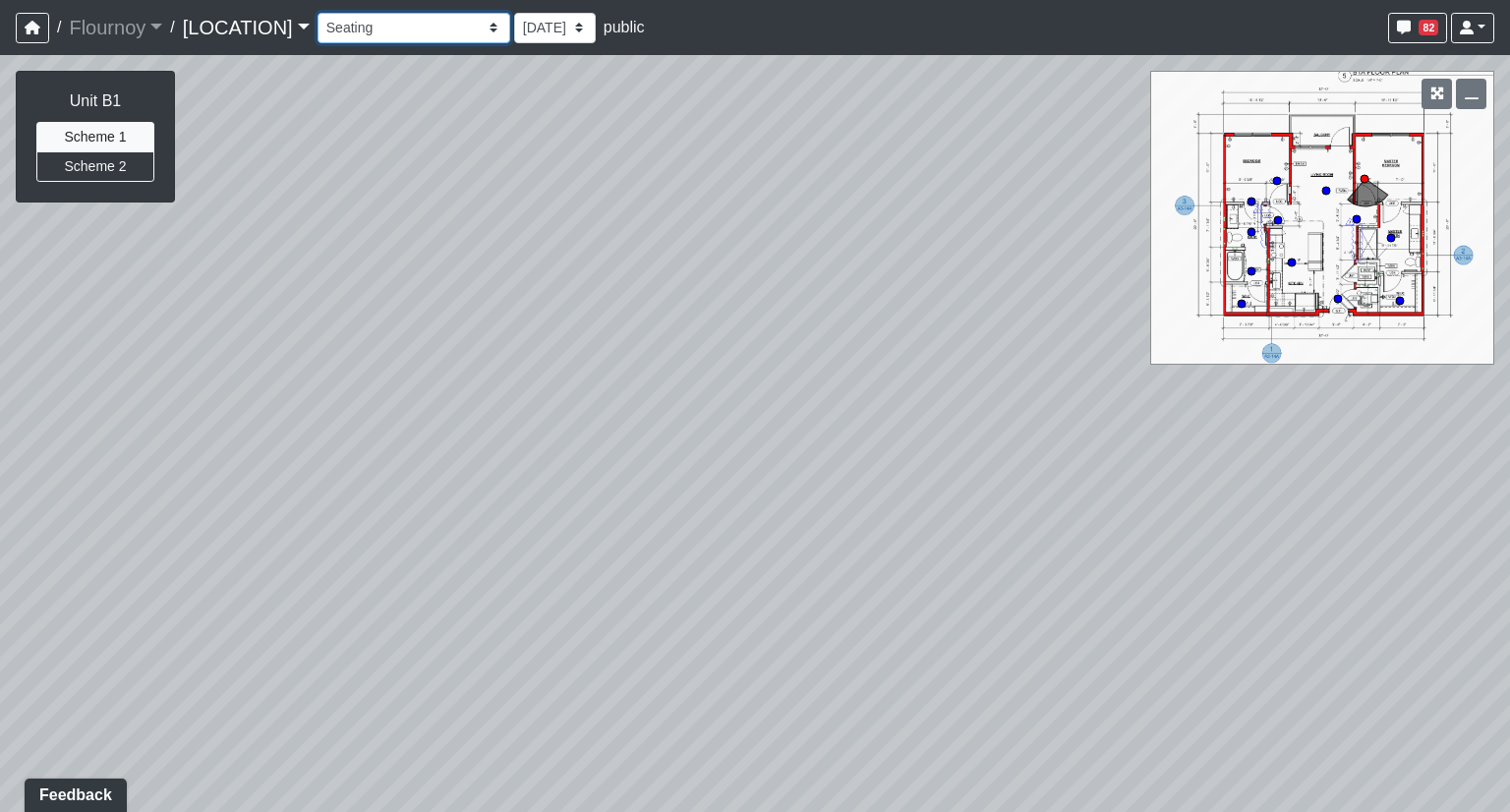 click on "Hallway Hospitality Bar Package Room Package Room Entry Pool Courtyard Entry 1 Pool Courtyard Entry 2 Seating 1 TV Seating Coworking Hallway Coworking Seating 1 Coworking Seating 2 Coworking Seating 3 Fitness Entry Fitness Room Wellness Asst. Managers Office Coffee Bar Leasing Desk Leasing Entry 1 Leasing Entry 2 Leasing Hallway Managers Office Mailroom 1 Mailroom 2 Mailroom 3 Market Lounge 1 Market Lounge 2 Market Lounge 3 Clubroom Entry 1 Clubroom Entry 2 Grill Pool Deck 1 Pool Deck 2 Pool Loungers Pool Walkway 2 Seating Walkway 1 Walkway 2 Bar Entry Seating Bathroom 1 Bathroom 2 Bathroom Entry 1 Bathroom Entry 2 Bedroom 1 Bedroom 2 Bedroom Hallway 1 Bedroom Hallway 2 Closet 1 Closet 2 Entry Kitchen Living Room   [DATE] [DATE] public" at bounding box center (414, 28) 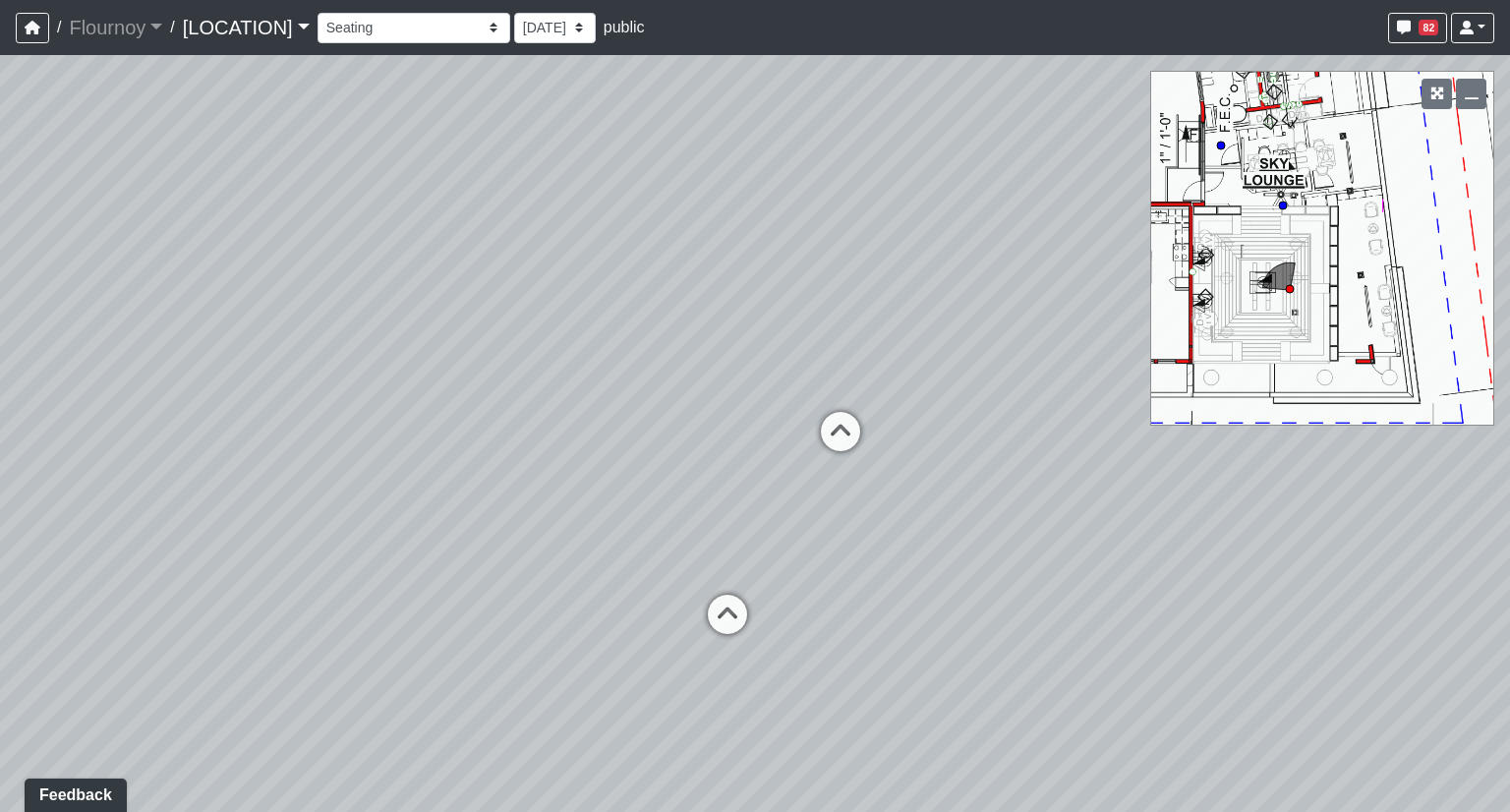 drag, startPoint x: 899, startPoint y: 476, endPoint x: 217, endPoint y: 409, distance: 685.28315 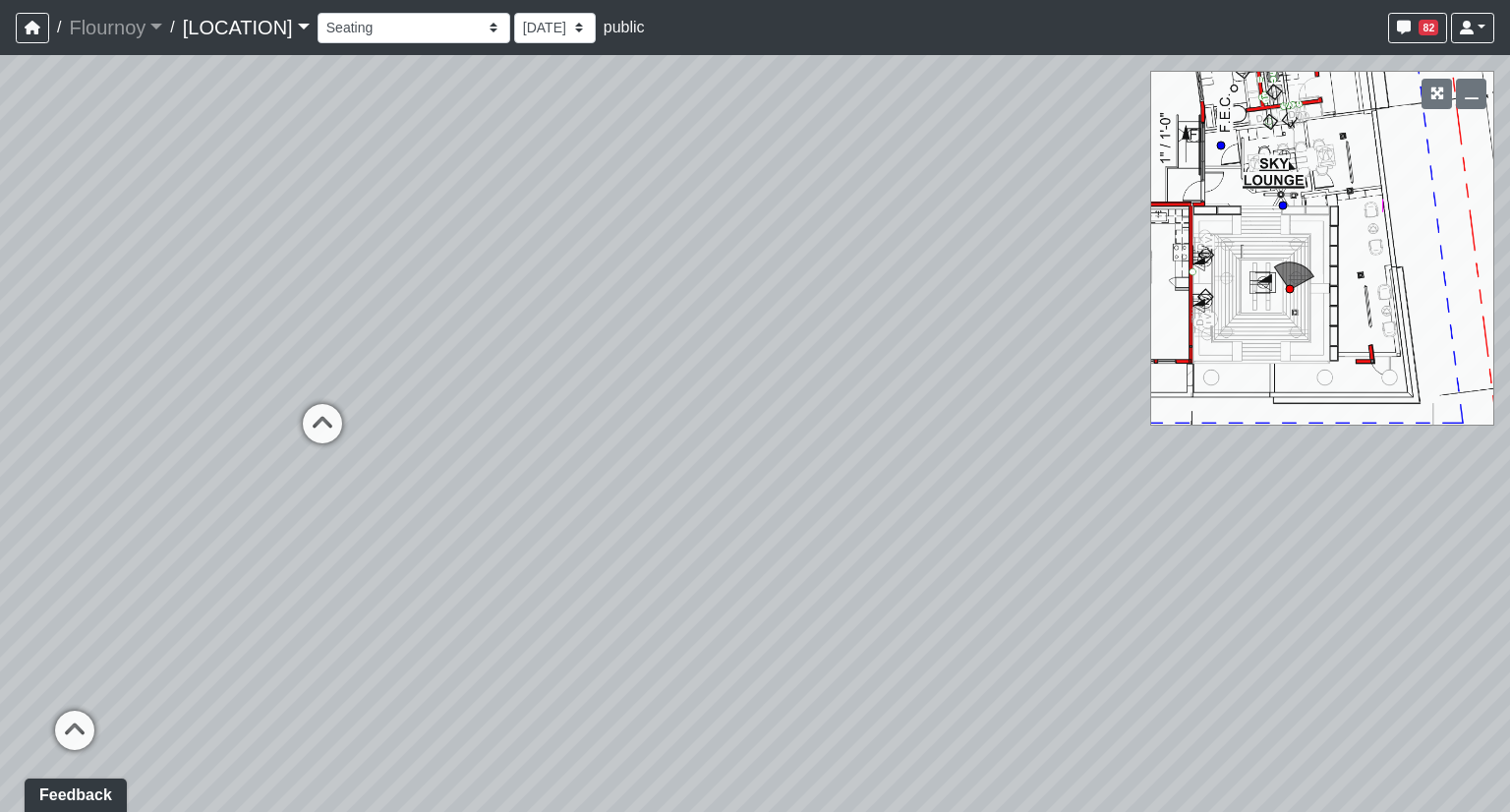 drag, startPoint x: 899, startPoint y: 362, endPoint x: 220, endPoint y: 355, distance: 679.0361 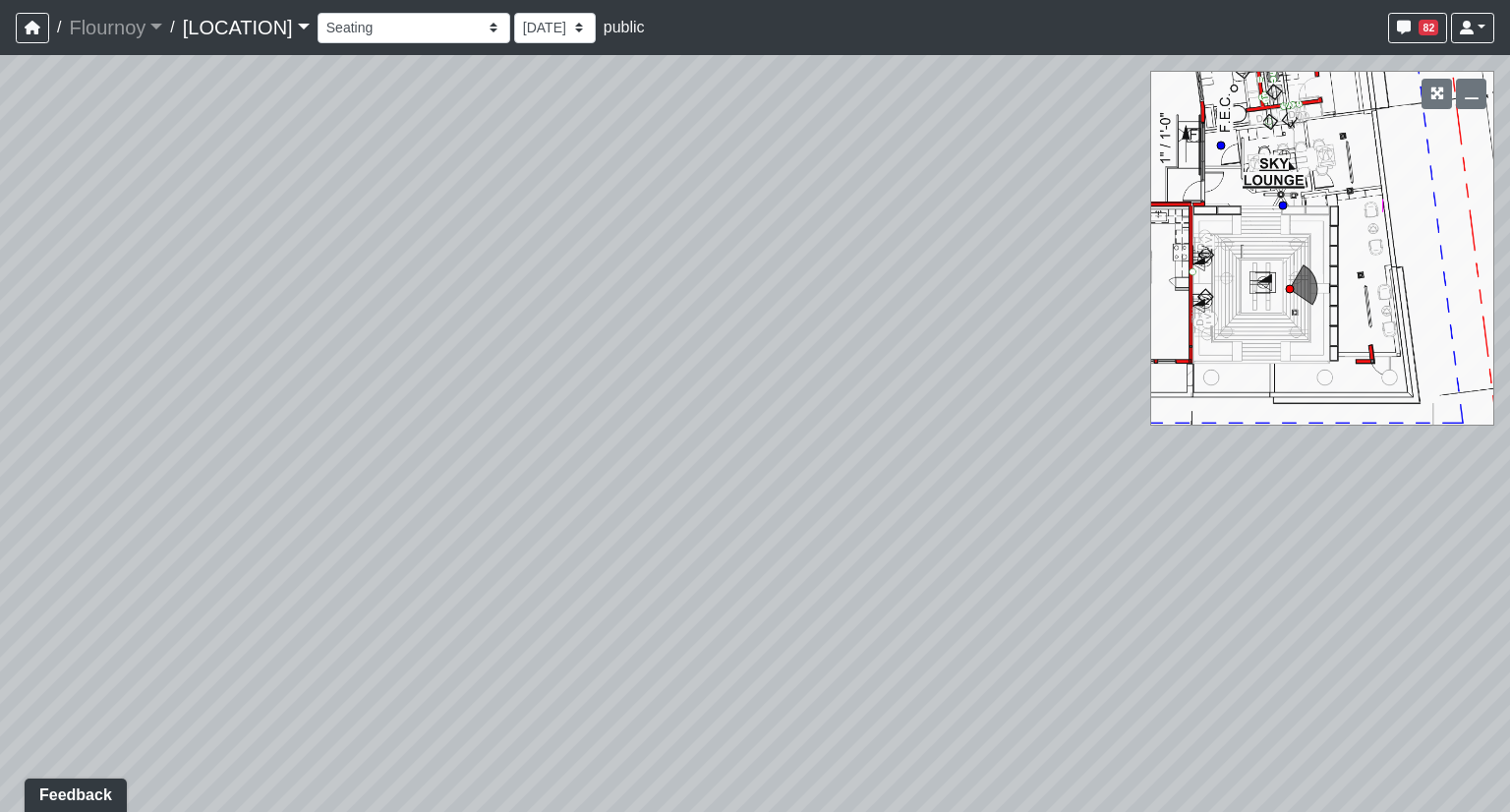 drag, startPoint x: 840, startPoint y: 367, endPoint x: 0, endPoint y: 391, distance: 840.34279 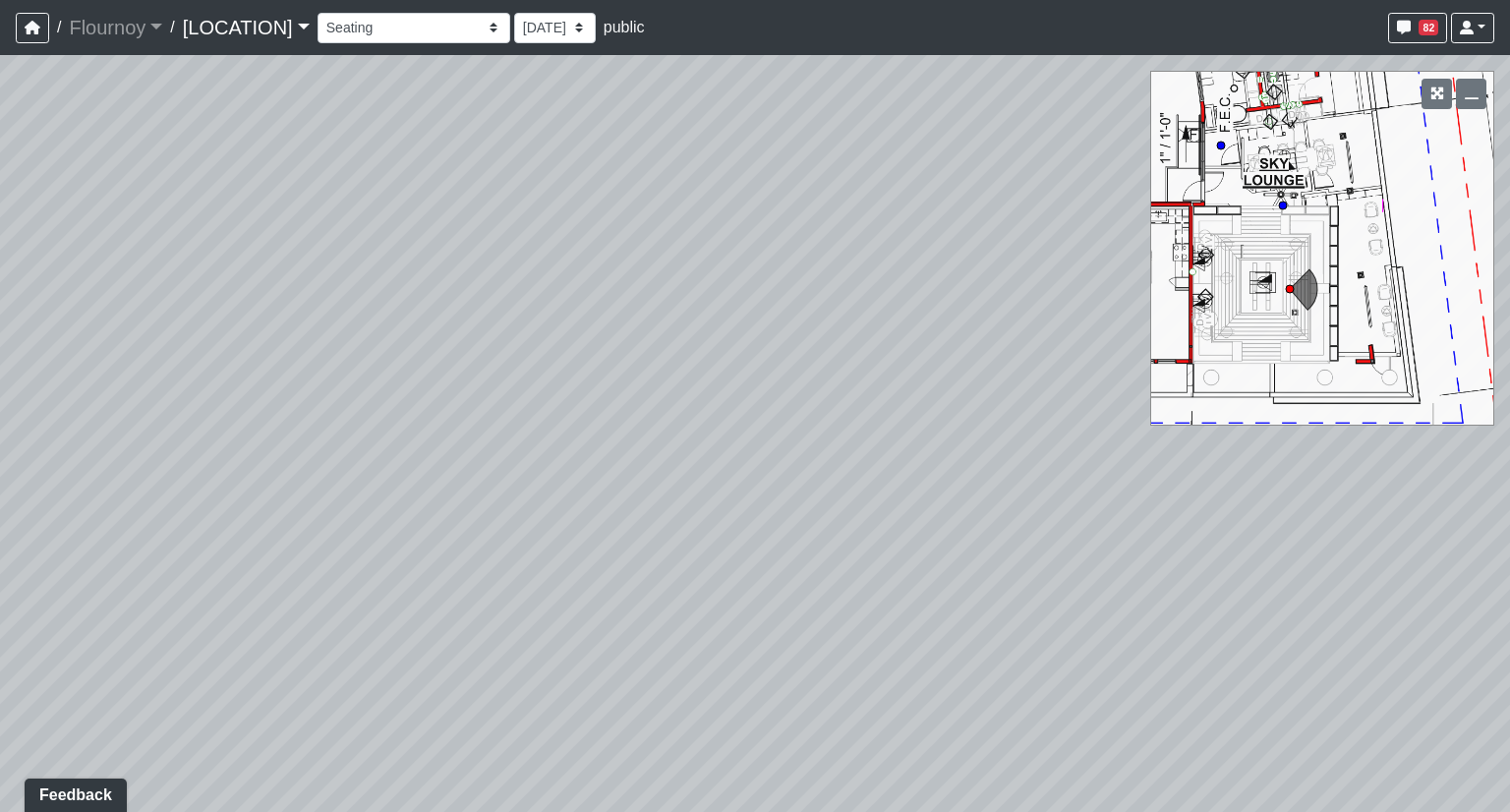 drag, startPoint x: 849, startPoint y: 350, endPoint x: 657, endPoint y: 369, distance: 192.93781 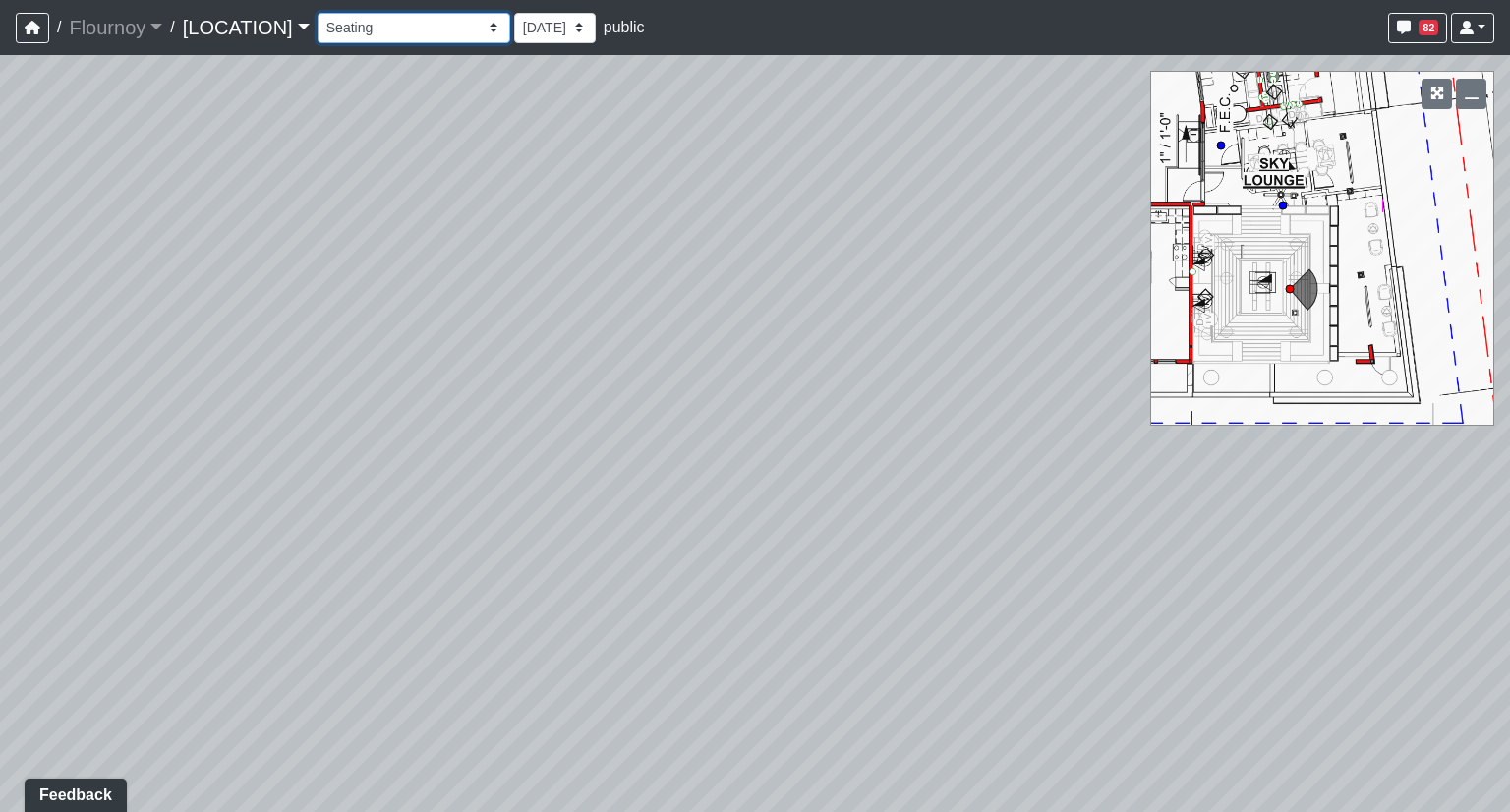 click on "Hallway Hospitality Bar Package Room Package Room Entry Pool Courtyard Entry 1 Pool Courtyard Entry 2 Seating 1 TV Seating Coworking Hallway Coworking Seating 1 Coworking Seating 2 Coworking Seating 3 Fitness Entry Fitness Room Wellness Asst. Managers Office Coffee Bar Leasing Desk Leasing Entry 1 Leasing Entry 2 Leasing Hallway Managers Office Mailroom 1 Mailroom 2 Mailroom 3 Market Lounge 1 Market Lounge 2 Market Lounge 3 Clubroom Entry 1 Clubroom Entry 2 Grill Pool Deck 1 Pool Deck 2 Pool Loungers Pool Walkway 2 Seating Walkway 1 Walkway 2 Bar Entry Seating Bathroom 1 Bathroom 2 Bathroom Entry 1 Bathroom Entry 2 Bedroom 1 Bedroom 2 Bedroom Hallway 1 Bedroom Hallway 2 Closet 1 Closet 2 Entry Kitchen Living Room   [DATE] [DATE] public" at bounding box center (414, 28) 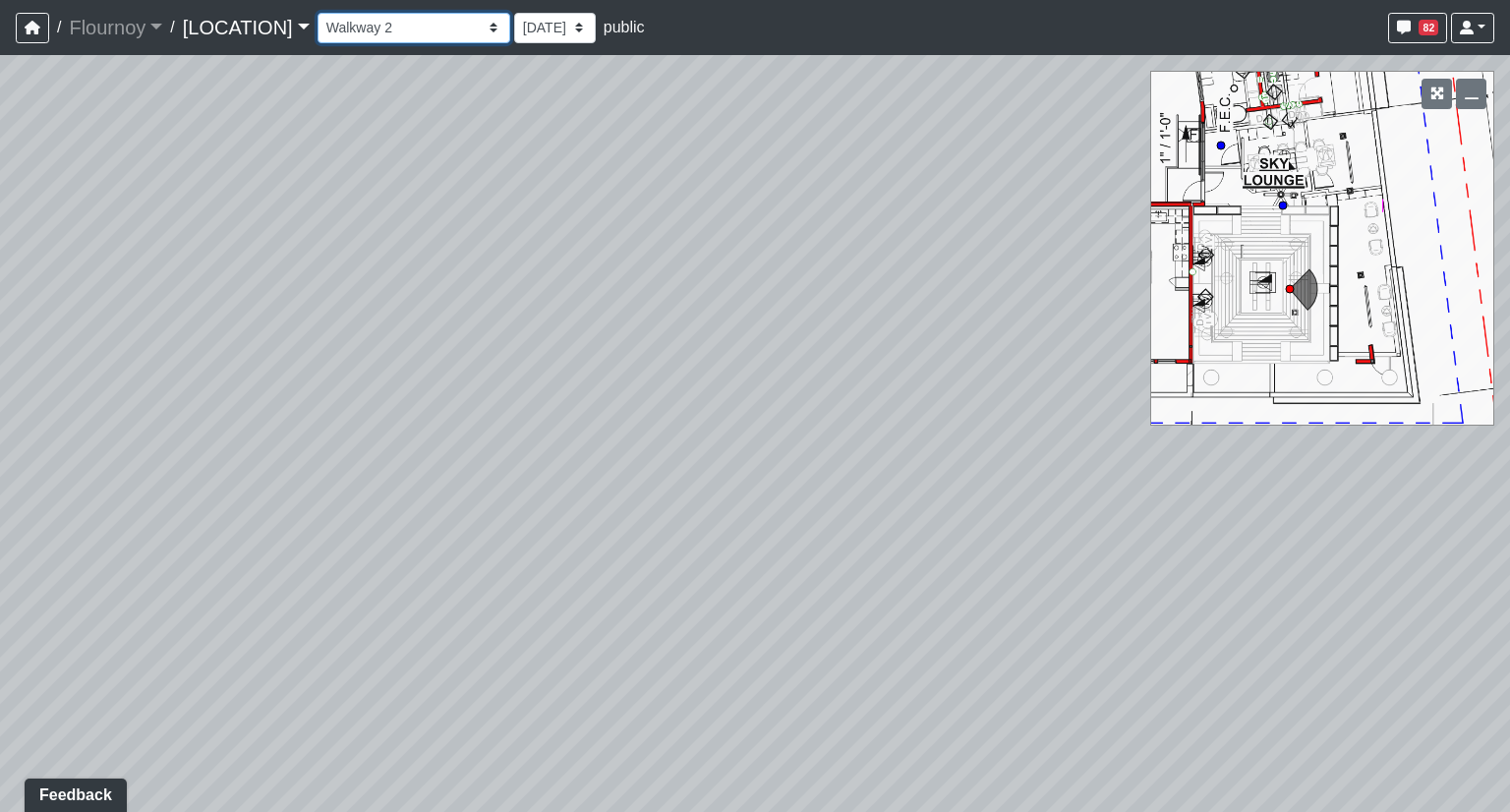click on "Hallway Hospitality Bar Package Room Package Room Entry Pool Courtyard Entry 1 Pool Courtyard Entry 2 Seating 1 TV Seating Coworking Hallway Coworking Seating 1 Coworking Seating 2 Coworking Seating 3 Fitness Entry Fitness Room Wellness Asst. Managers Office Coffee Bar Leasing Desk Leasing Entry 1 Leasing Entry 2 Leasing Hallway Managers Office Mailroom 1 Mailroom 2 Mailroom 3 Market Lounge 1 Market Lounge 2 Market Lounge 3 Clubroom Entry 1 Clubroom Entry 2 Grill Pool Deck 1 Pool Deck 2 Pool Loungers Pool Walkway 2 Seating Walkway 1 Walkway 2 Bar Entry Seating Bathroom 1 Bathroom 2 Bathroom Entry 1 Bathroom Entry 2 Bedroom 1 Bedroom 2 Bedroom Hallway 1 Bedroom Hallway 2 Closet 1 Closet 2 Entry Kitchen Living Room   [DATE] [DATE] public" at bounding box center (414, 28) 